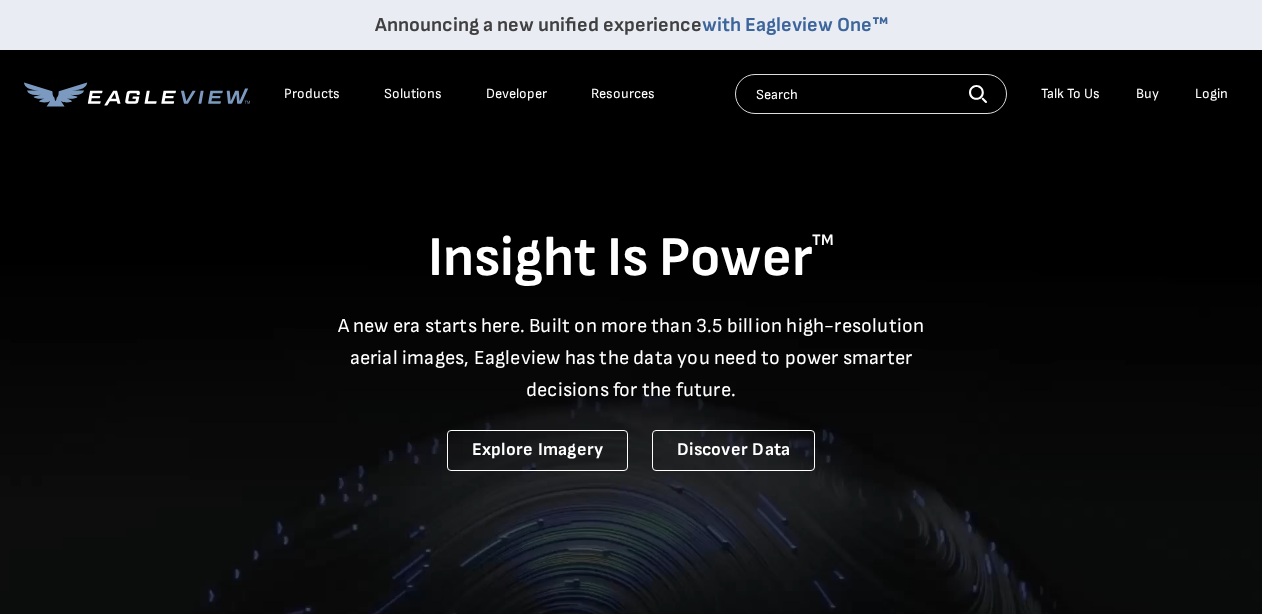 scroll, scrollTop: 0, scrollLeft: 0, axis: both 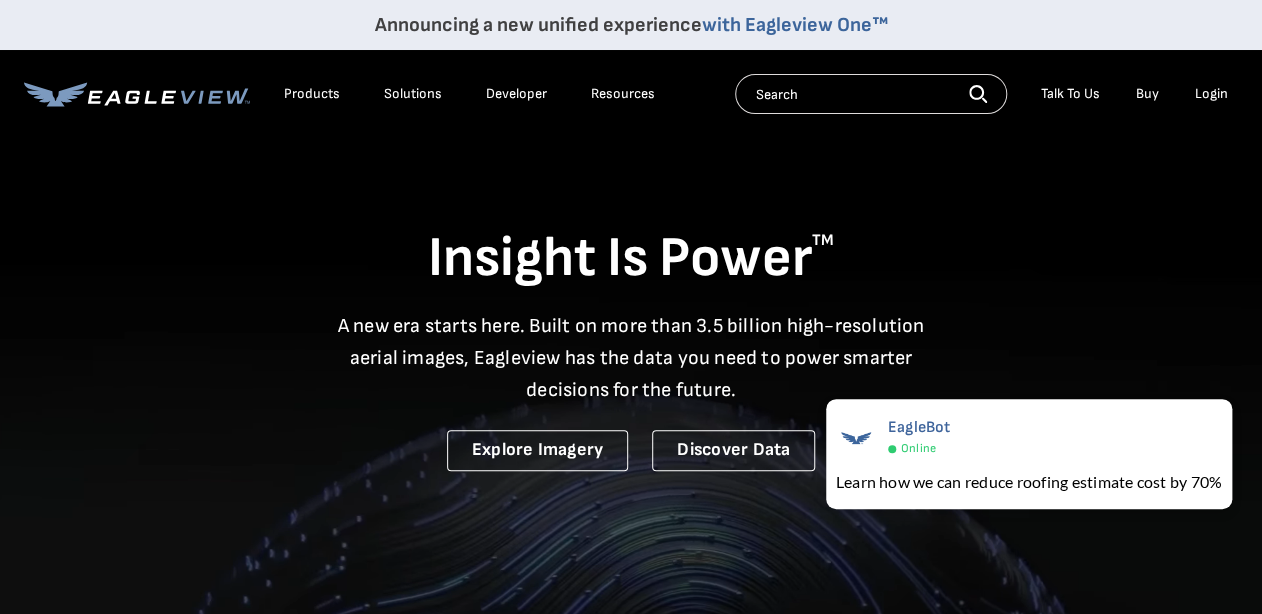 click on "Login" at bounding box center [1211, 94] 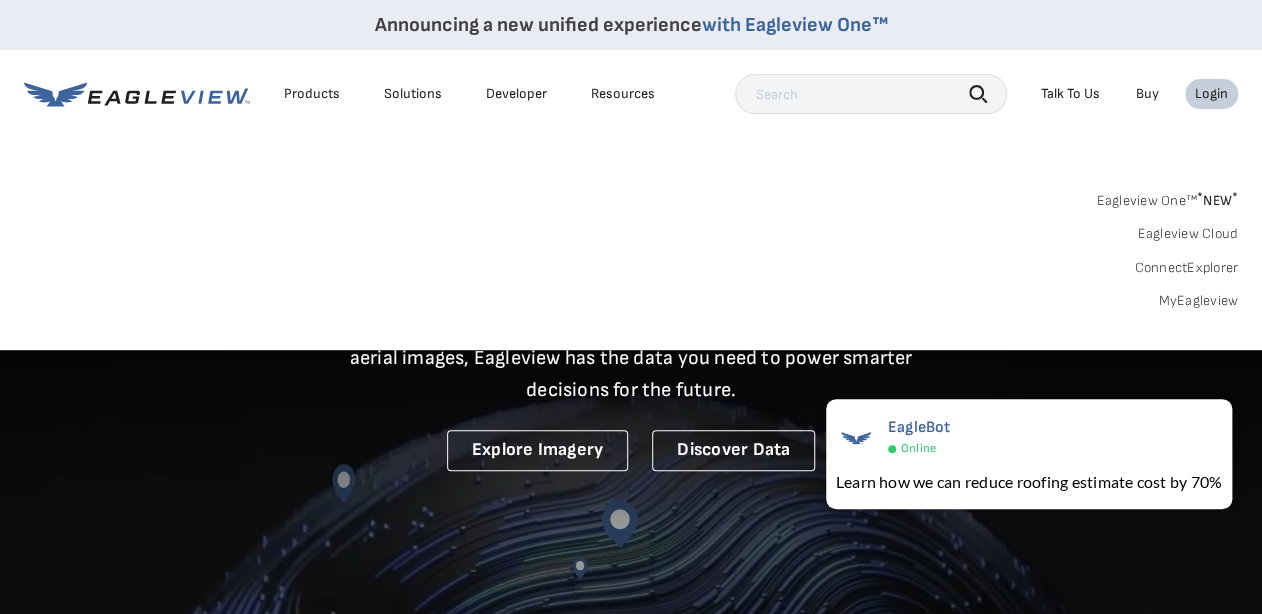 click on "MyEagleview" at bounding box center (1198, 301) 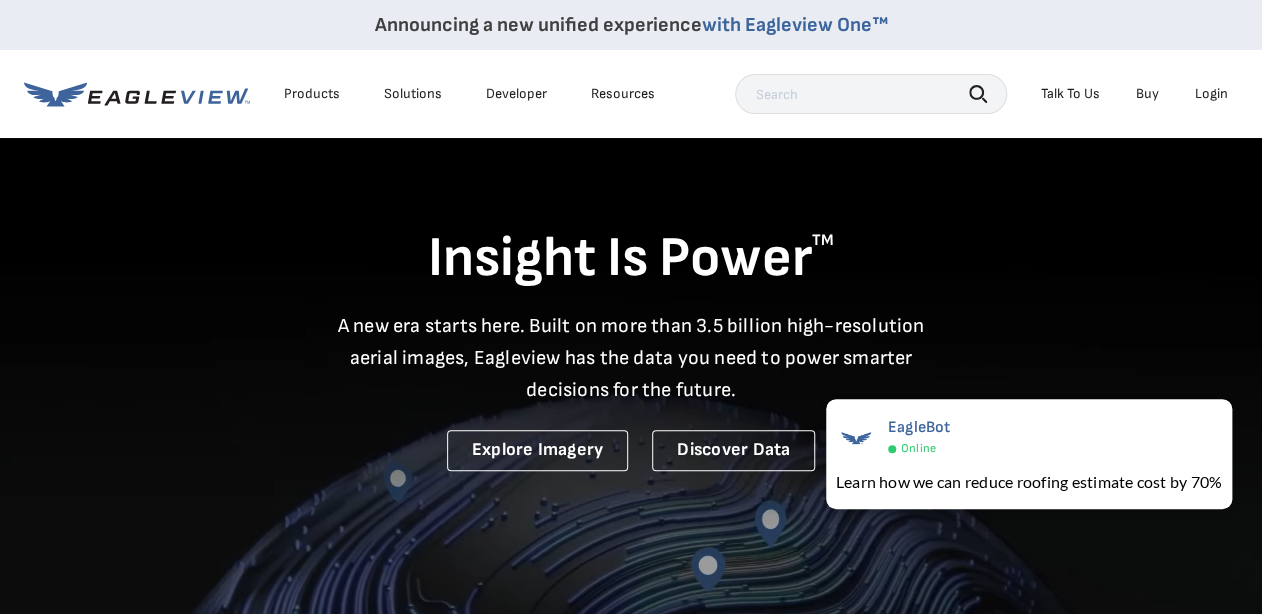 click on "Insight Is Power TM
A new era starts here. Built on more than 3.5 billion high-resolution aerial images, Eagleview has the data you need to power smarter decisions for the future.
Explore Imagery
Discover Data" at bounding box center (631, 303) 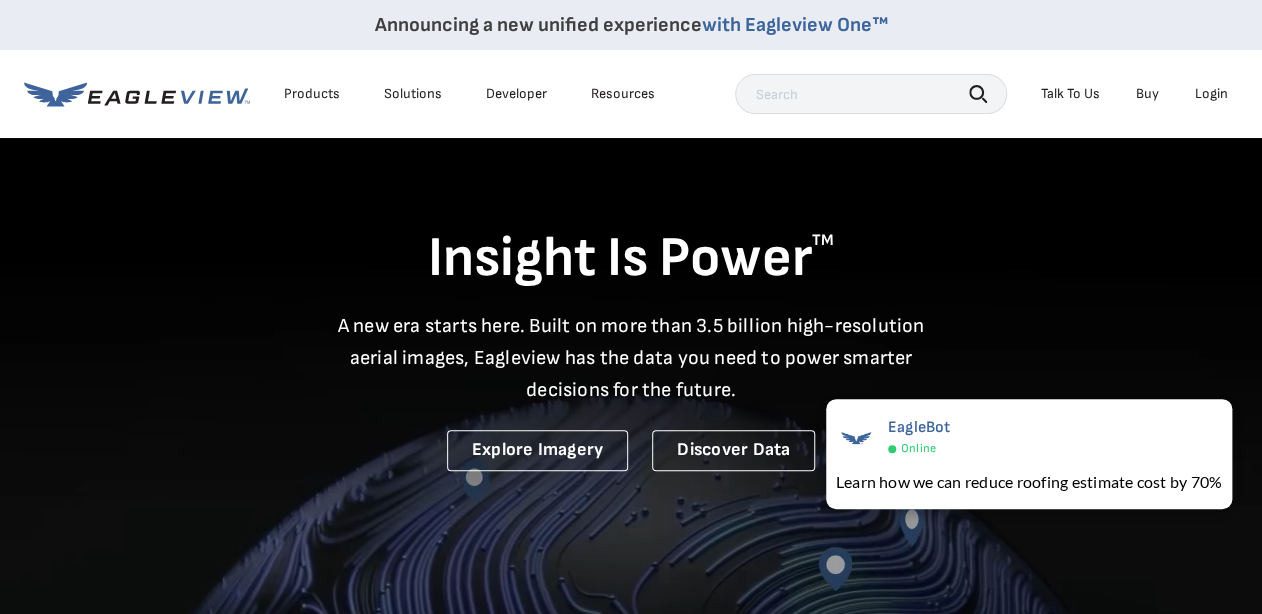 click on "Login" at bounding box center (1211, 94) 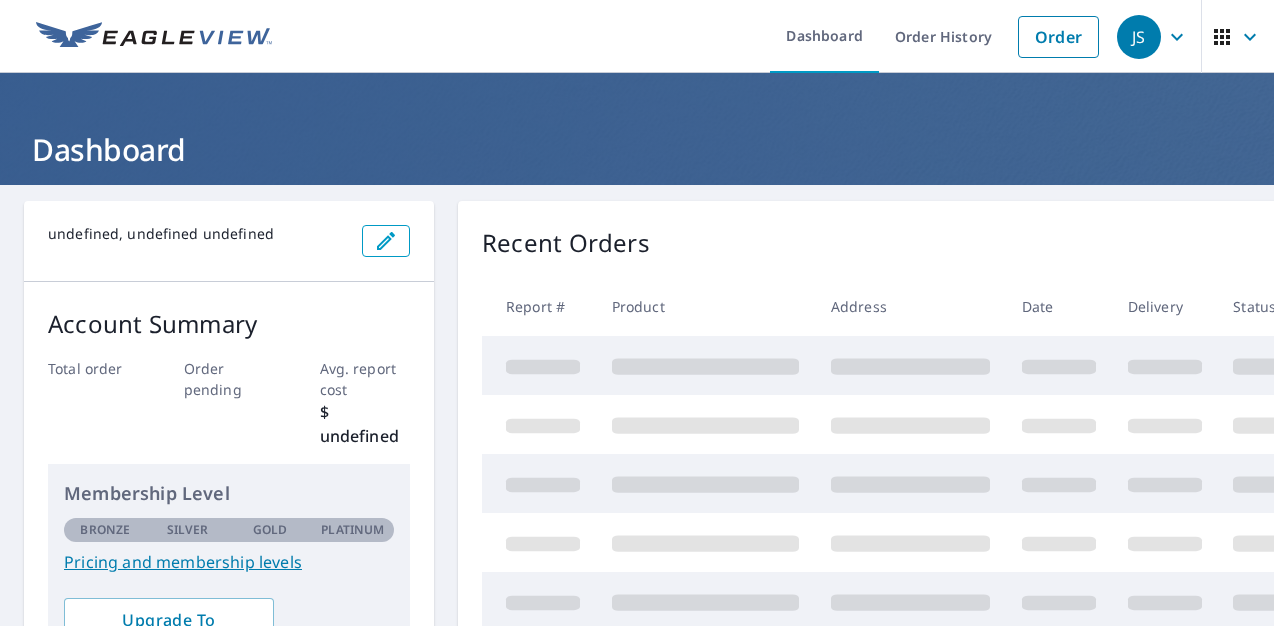 scroll, scrollTop: 0, scrollLeft: 0, axis: both 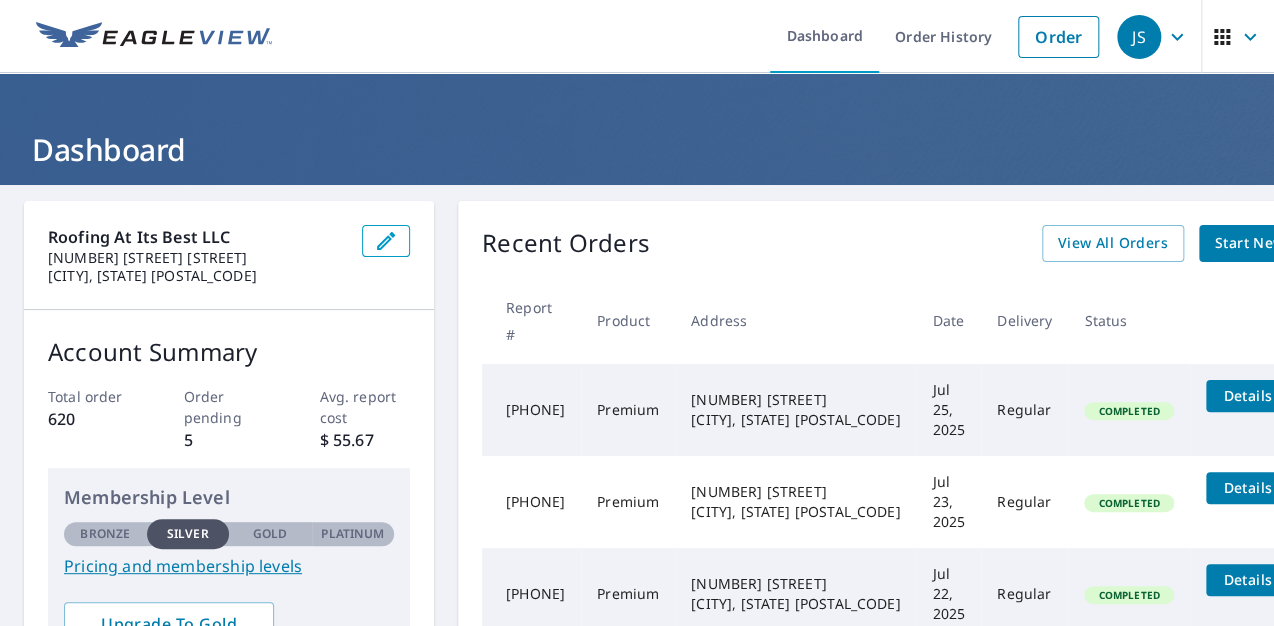 click on "JS" at bounding box center [1139, 37] 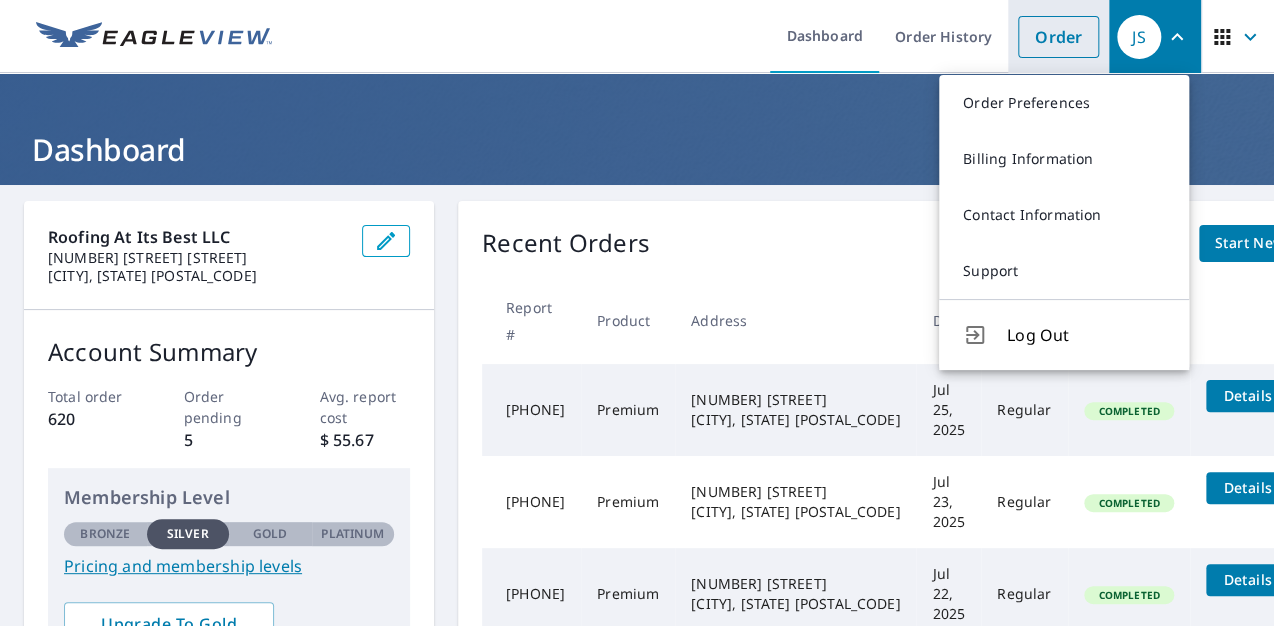 click on "Order" at bounding box center (1058, 37) 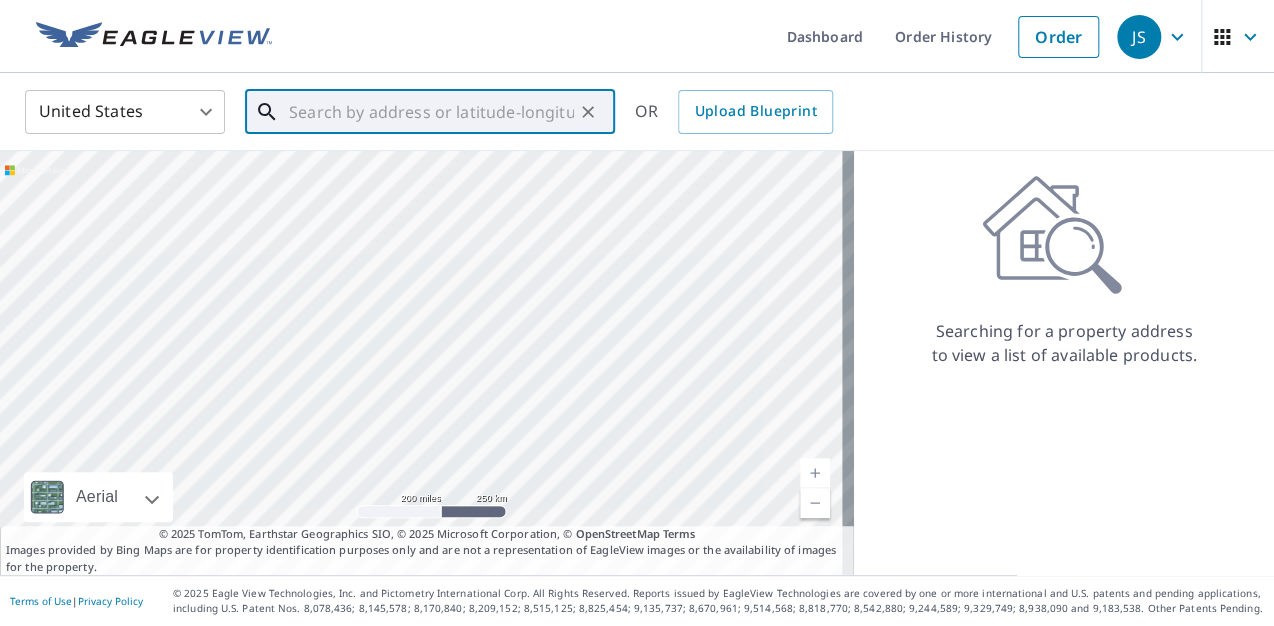 click at bounding box center [431, 112] 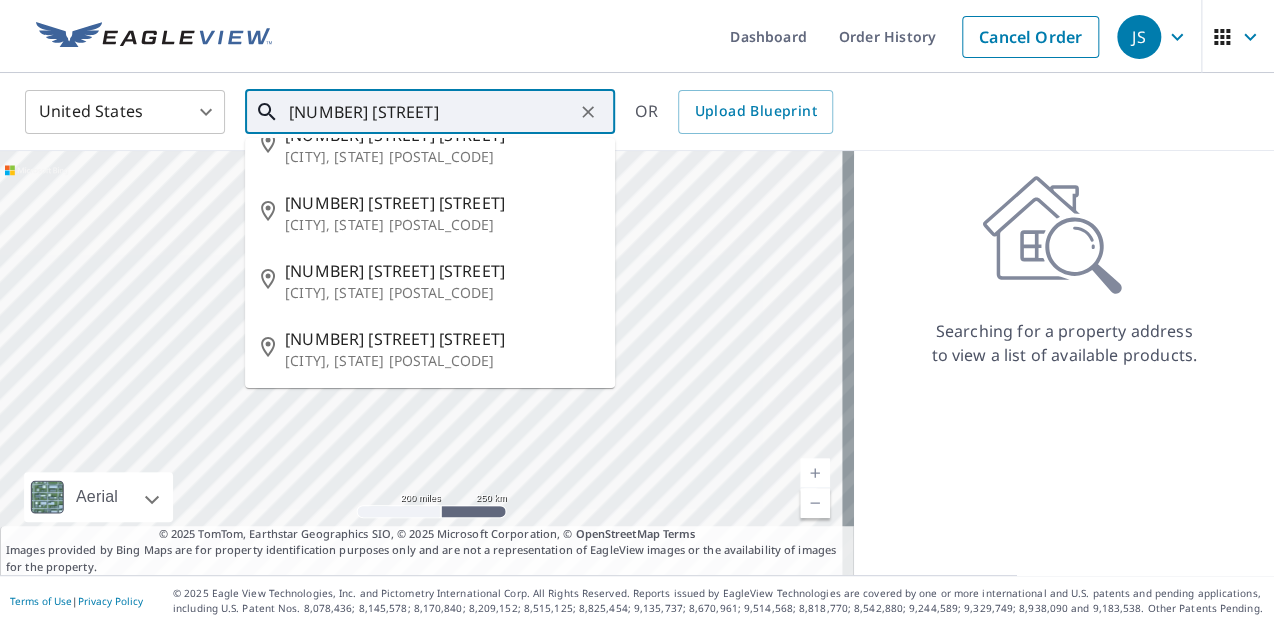 scroll, scrollTop: 105, scrollLeft: 0, axis: vertical 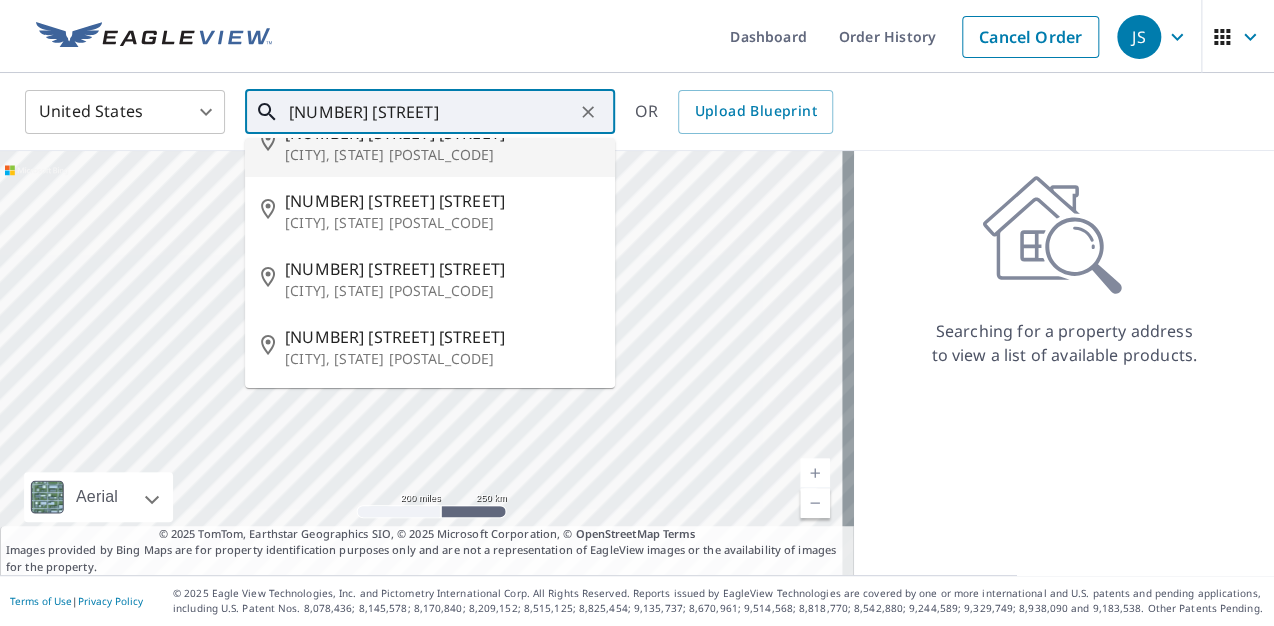 click on "1007 sw" at bounding box center (431, 112) 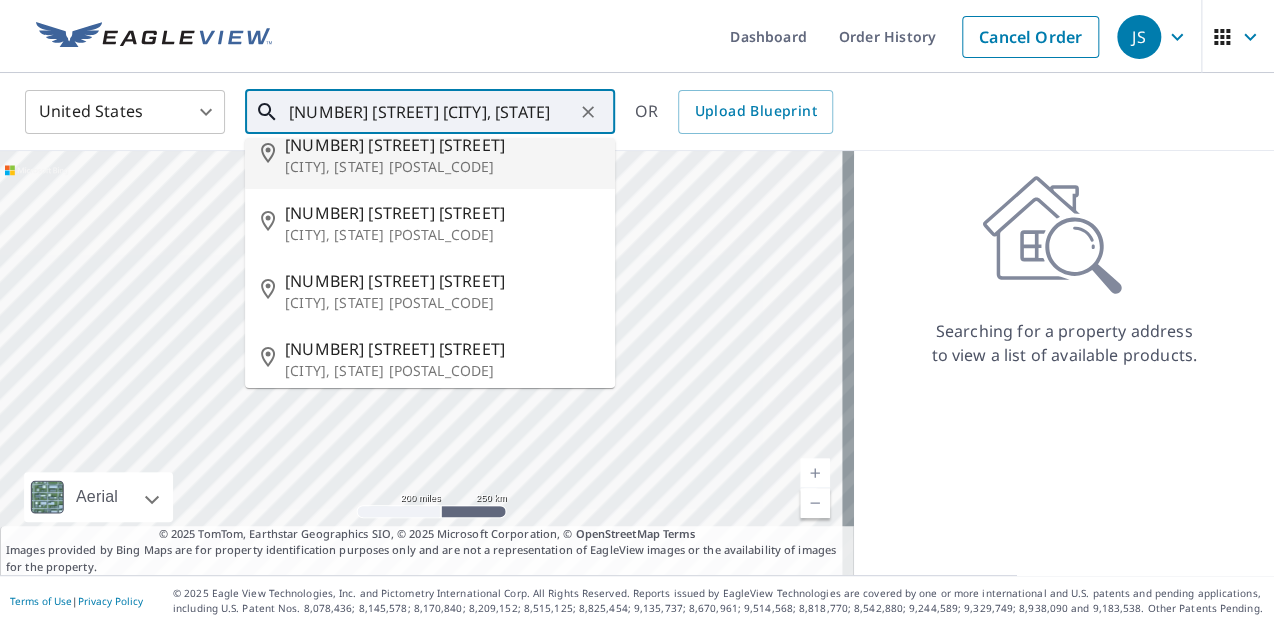 scroll, scrollTop: 0, scrollLeft: 0, axis: both 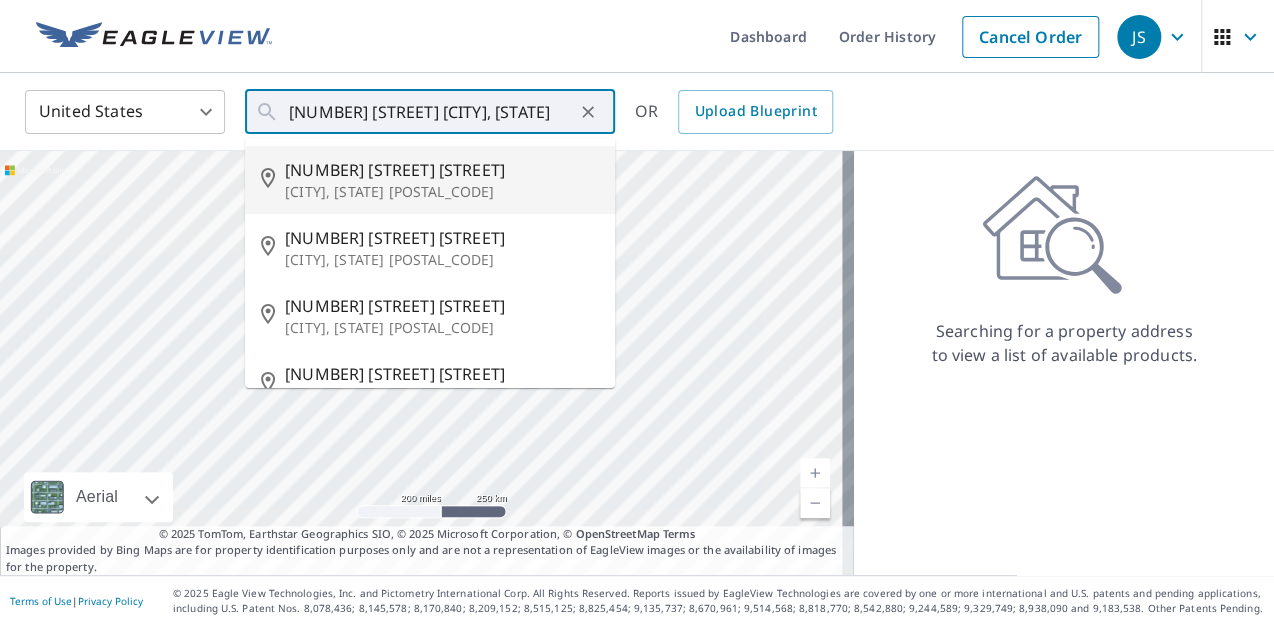 click on "Searching for a property address to view a list of available products." at bounding box center (1064, 363) 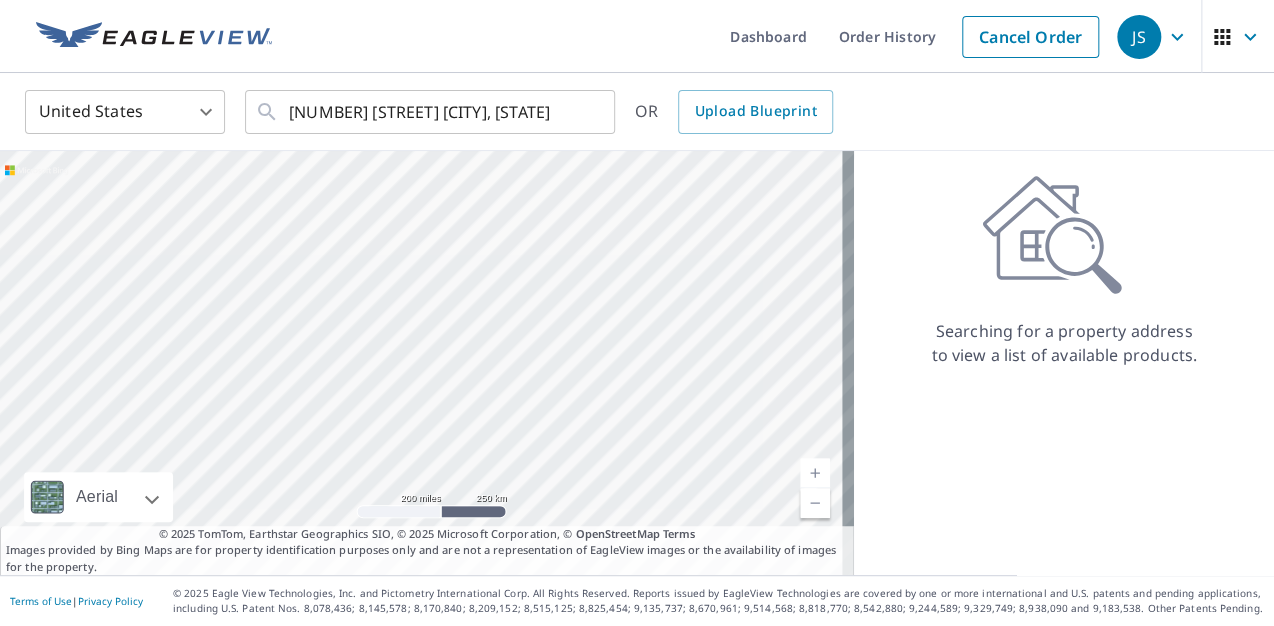 click on "United States US ​ 1007 sw 7 st. fort lauderdale,fl ​ OR Upload Blueprint" at bounding box center (637, 112) 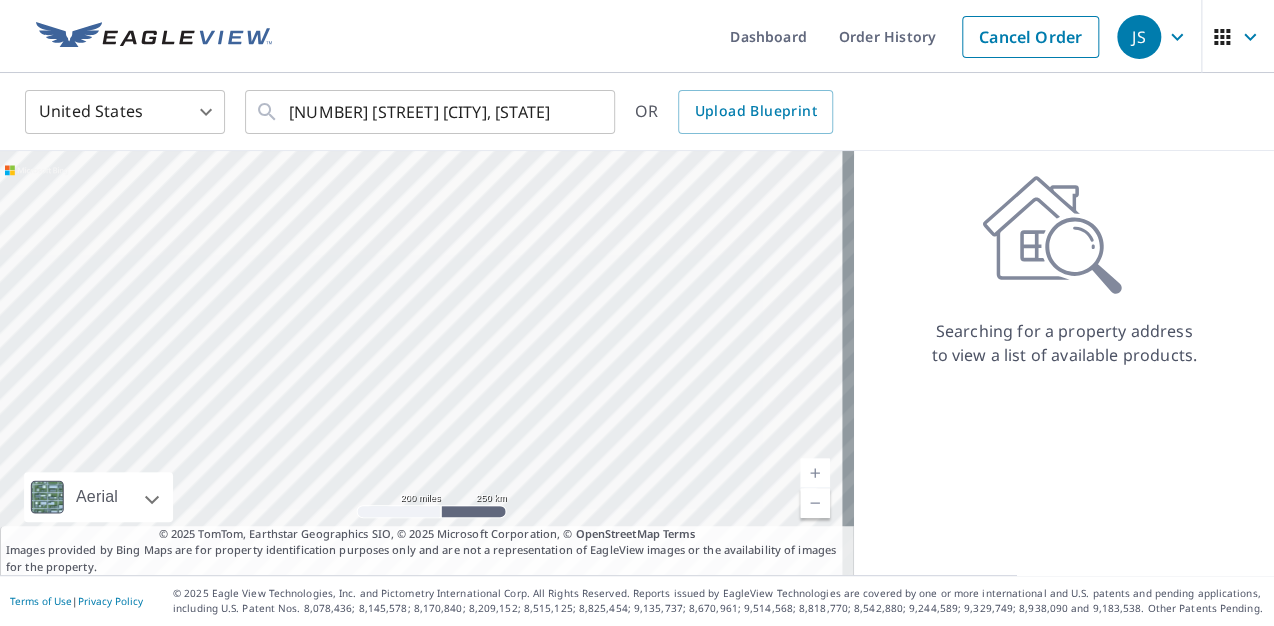 click on "Searching for a property address to view a list of available products." at bounding box center [1064, 363] 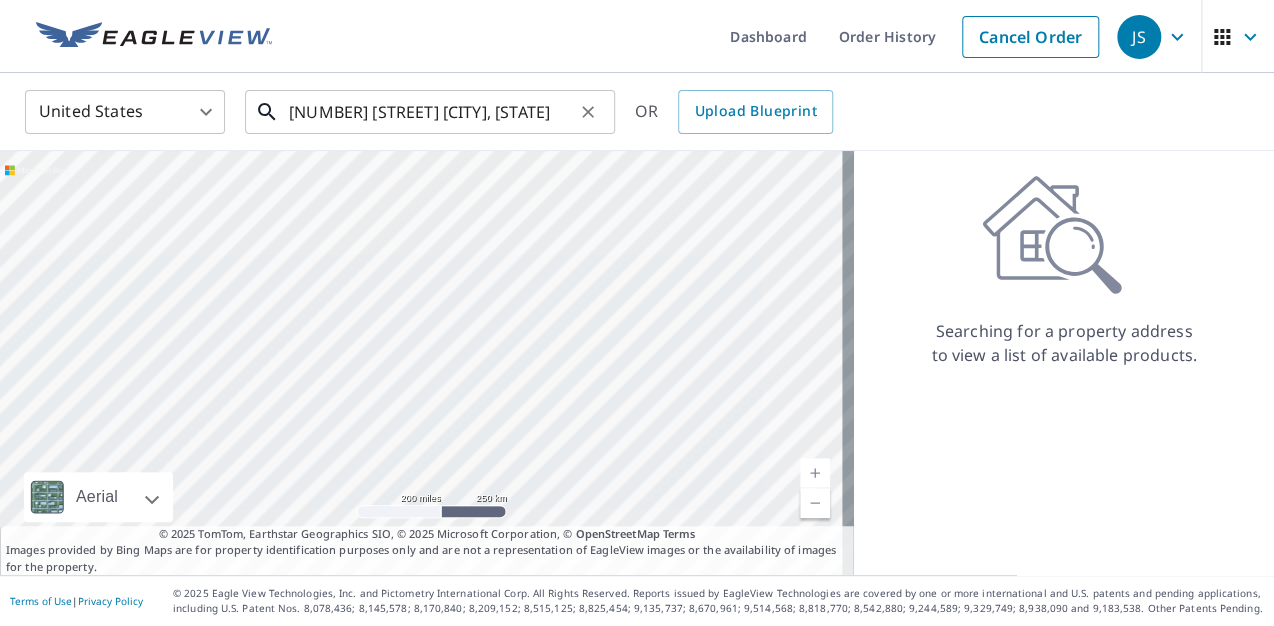 click on "1007 sw 7 st. fort lauderdale,fl" at bounding box center [431, 112] 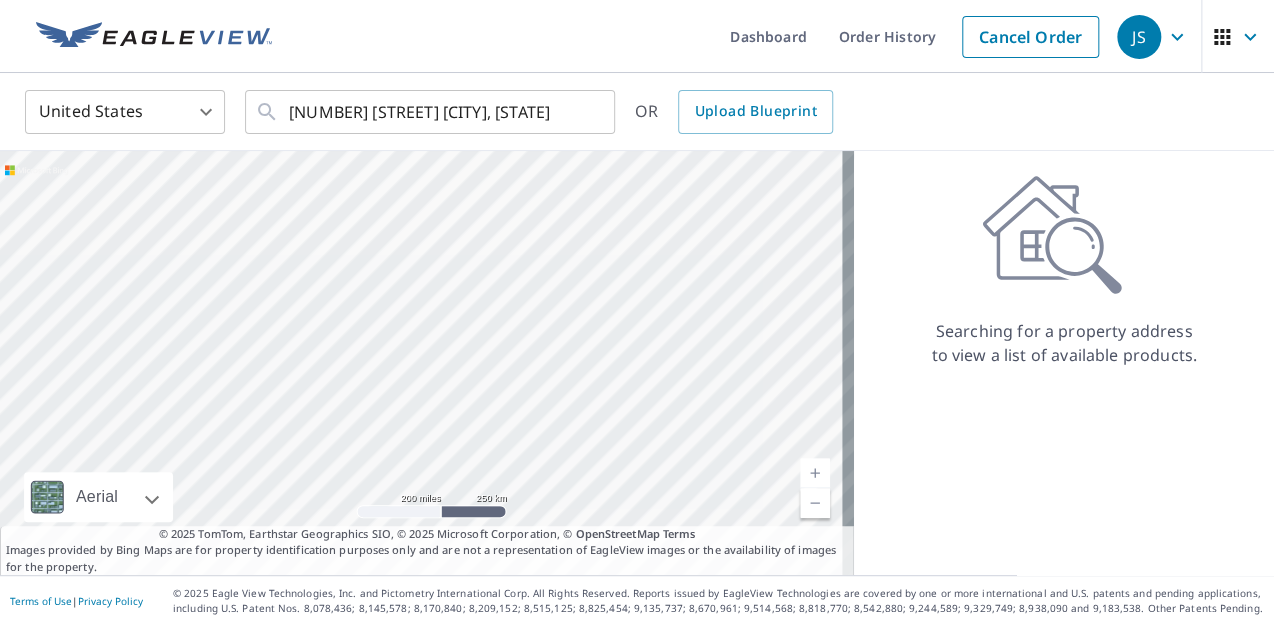 click on "Searching for a property address to view a list of available products." at bounding box center (1064, 363) 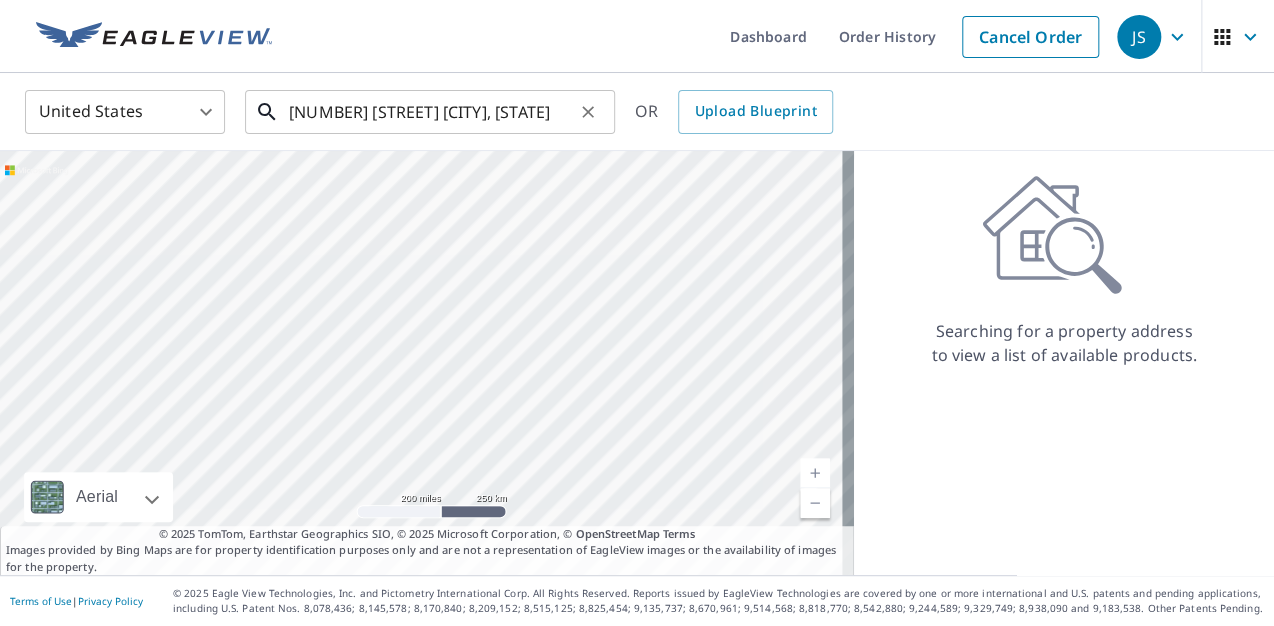 click on "1007 sw 7 st. fort lauderdale,fl" at bounding box center [431, 112] 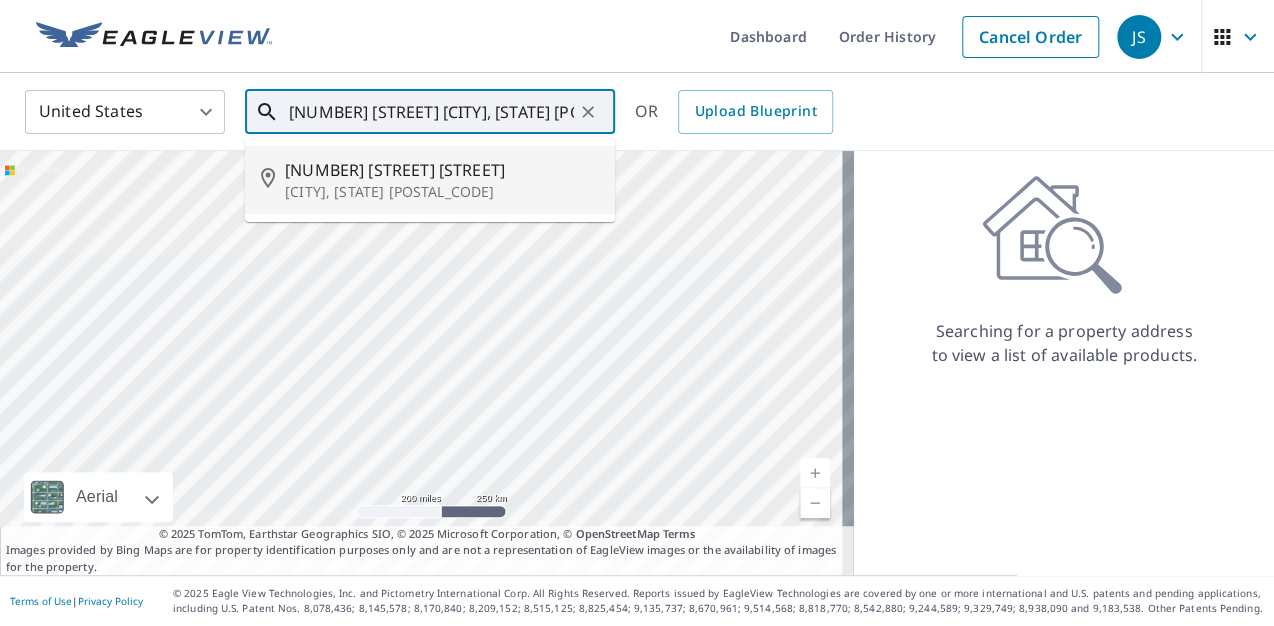 click on "1007 sw 7 st. fort lauderdale,fl 33315" at bounding box center (431, 112) 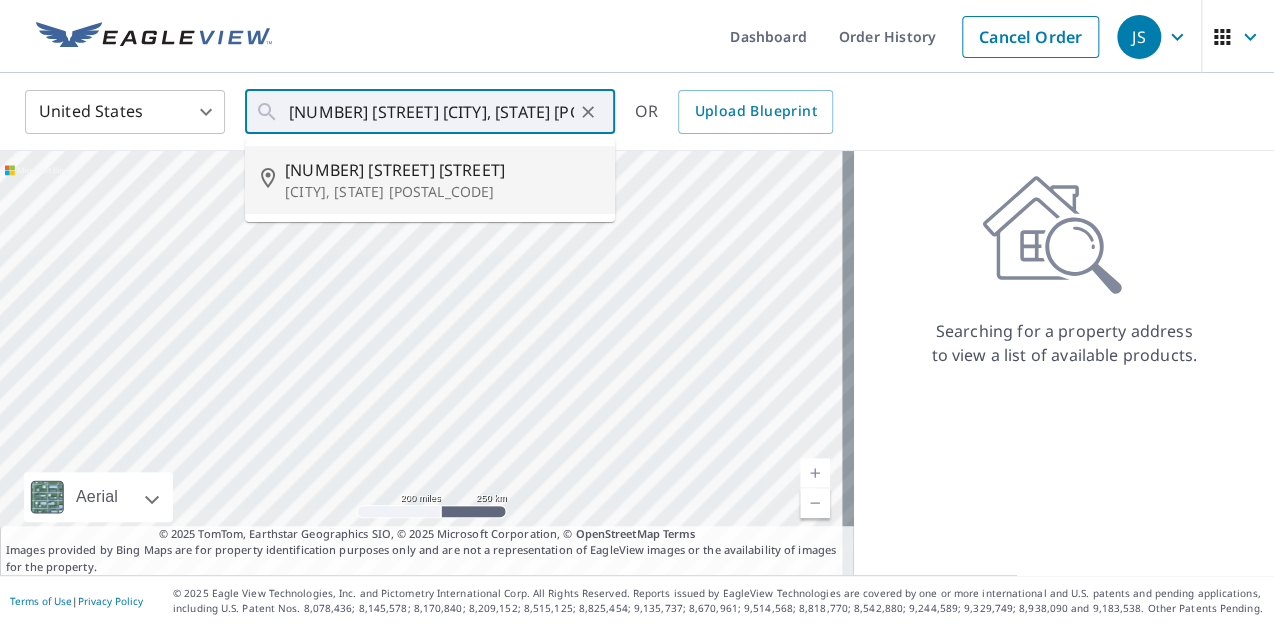 click on "Searching for a property address to view a list of available products." at bounding box center [1064, 271] 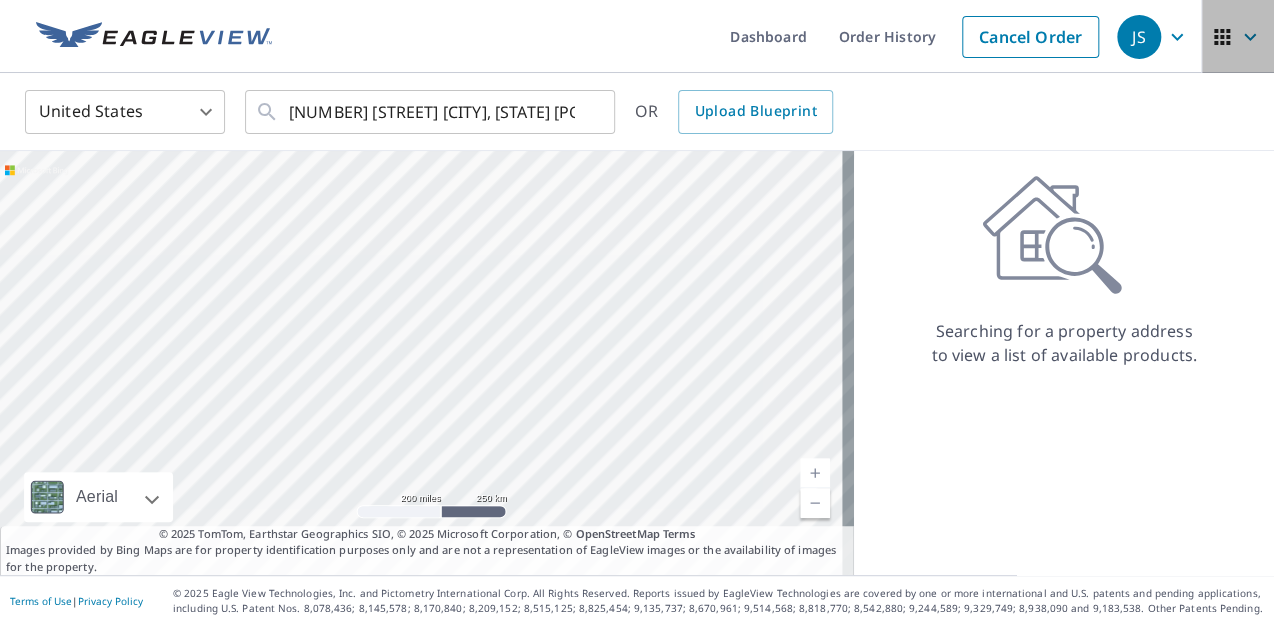 click 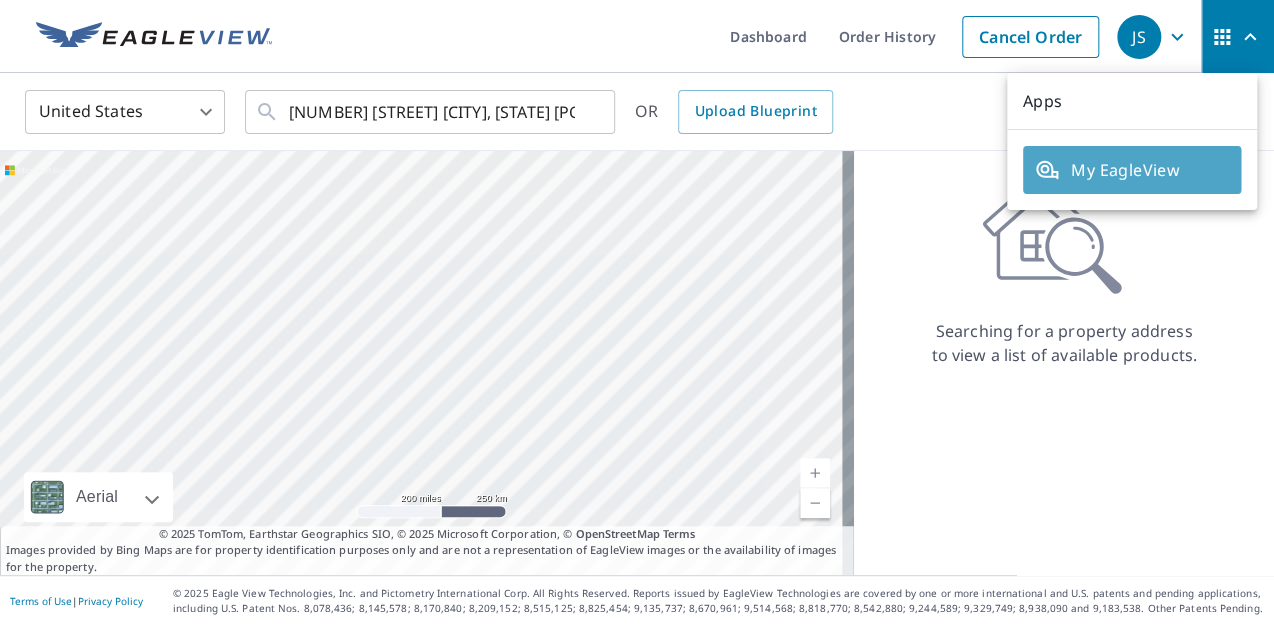 click on "My EagleView" at bounding box center [1132, 170] 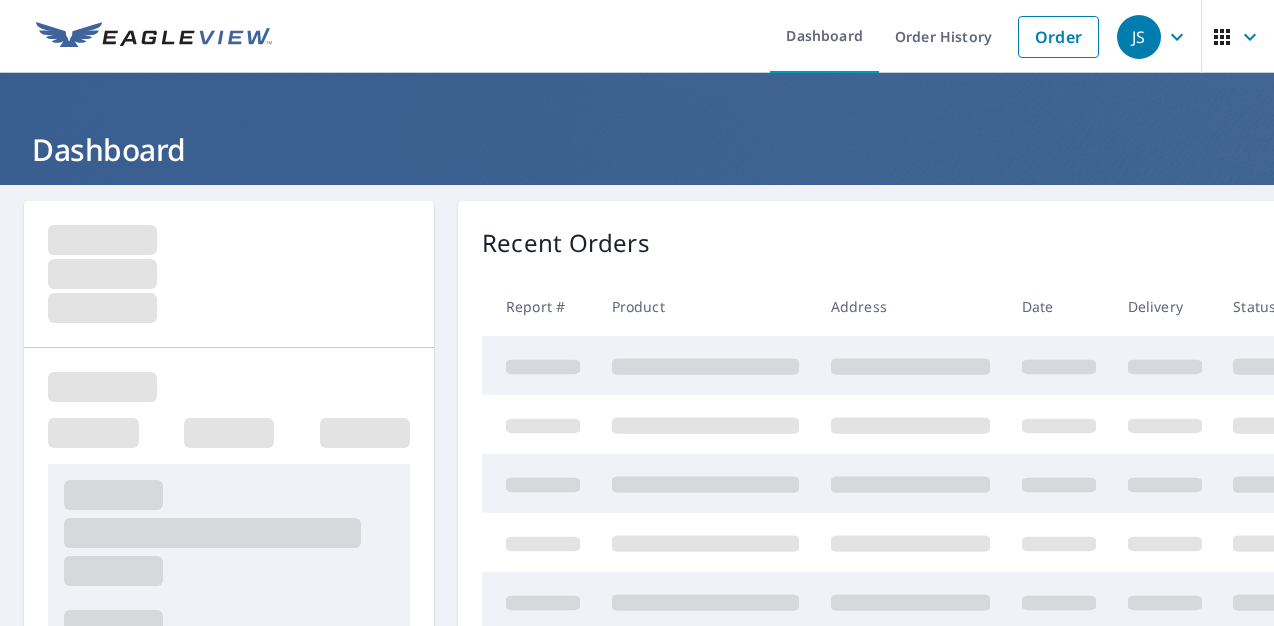 scroll, scrollTop: 0, scrollLeft: 0, axis: both 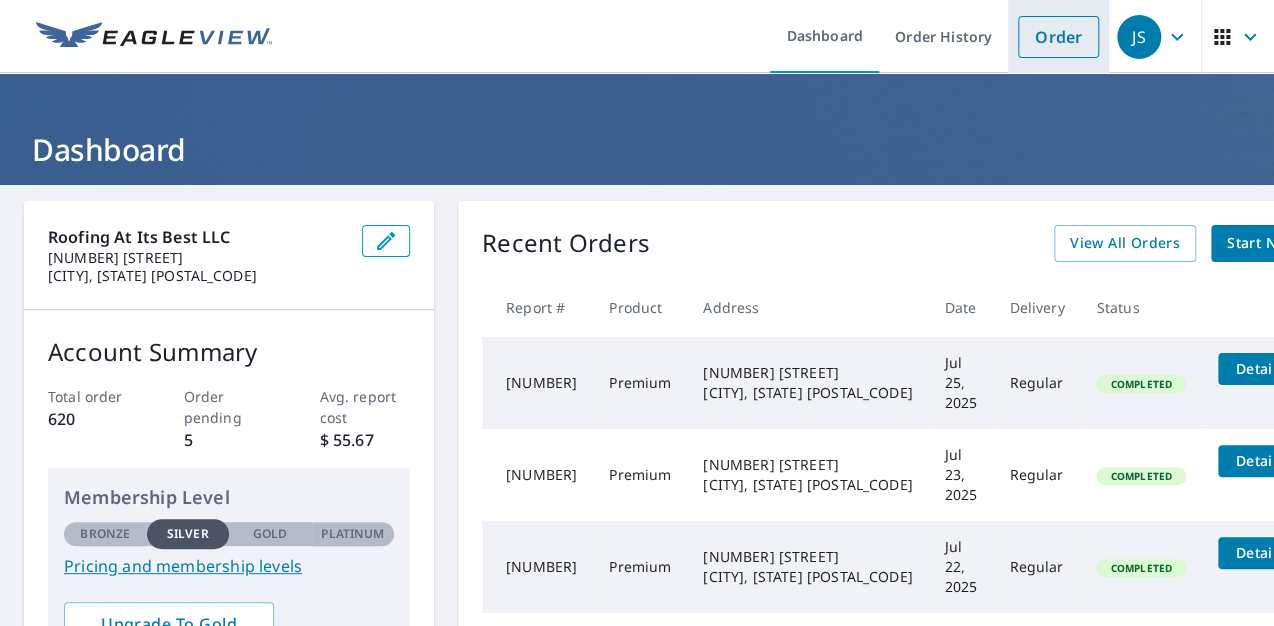 click on "Order" at bounding box center (1058, 37) 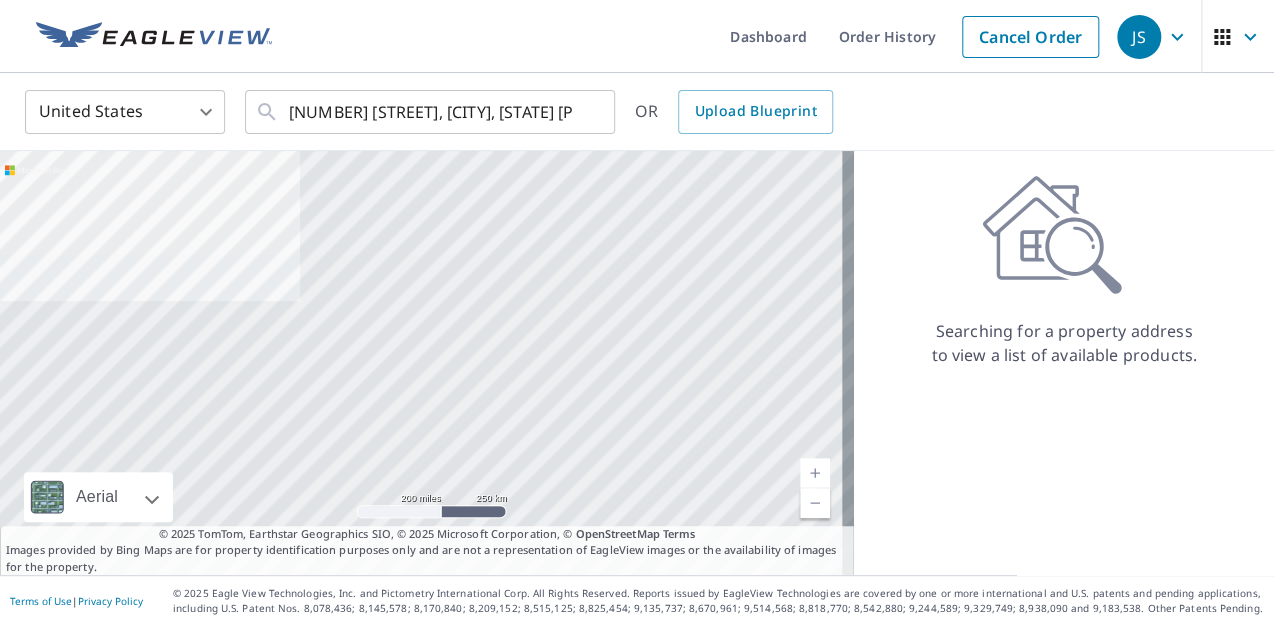 click 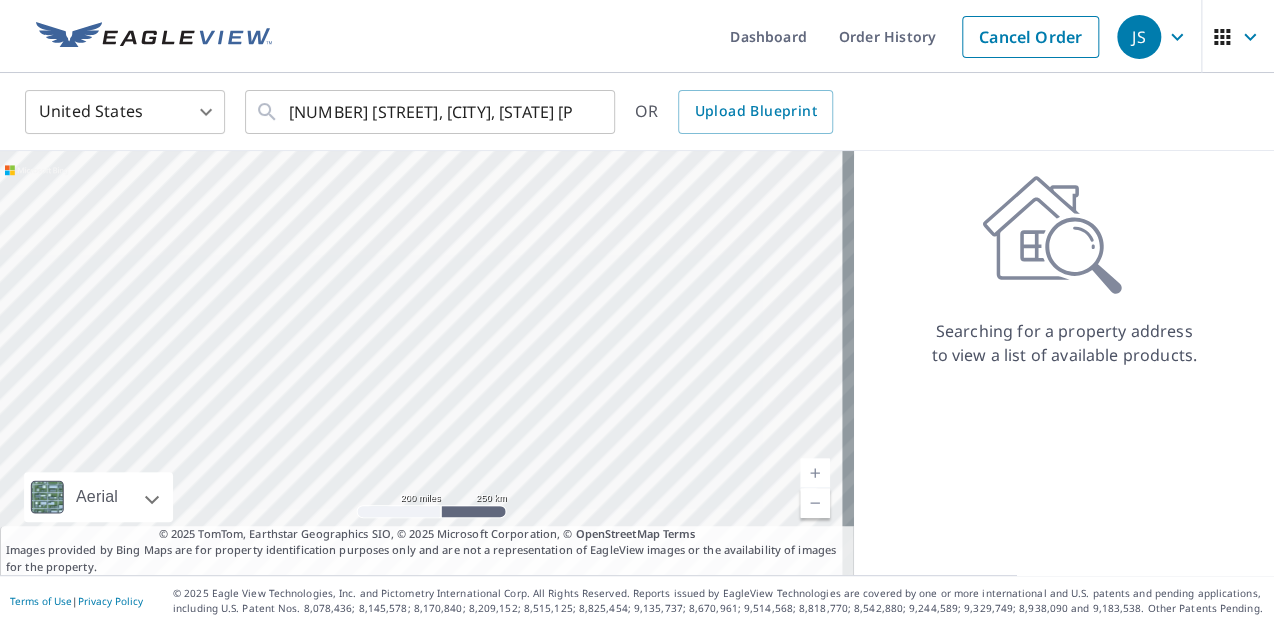 click 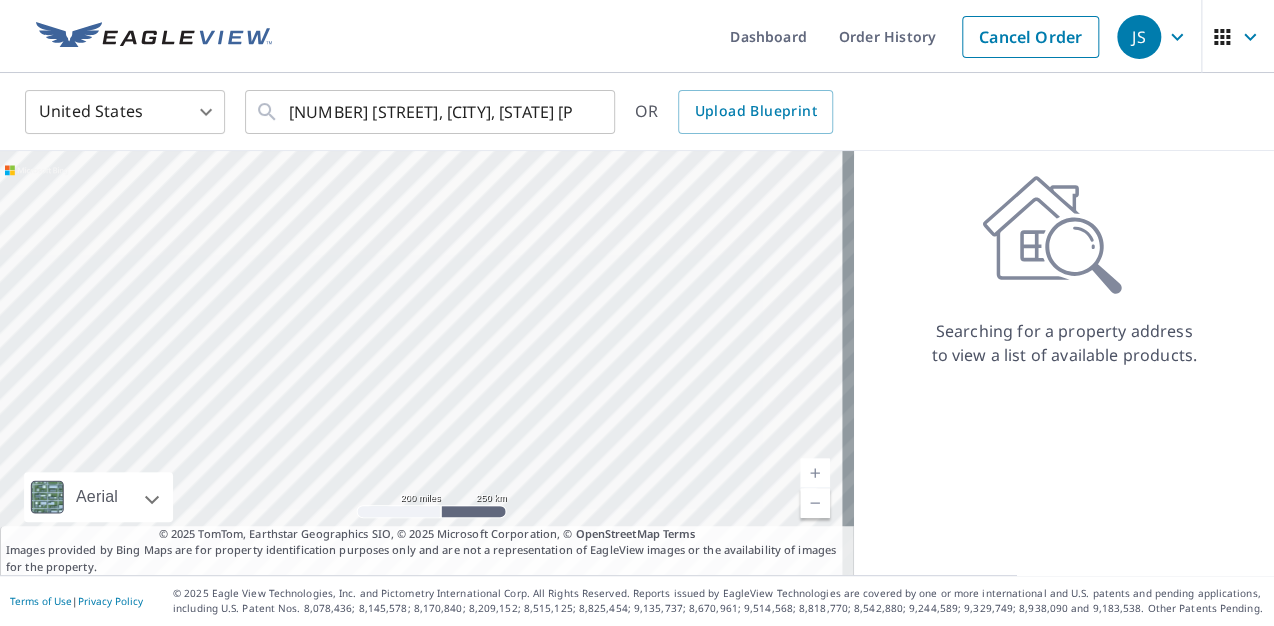 click on "JS" at bounding box center (1139, 37) 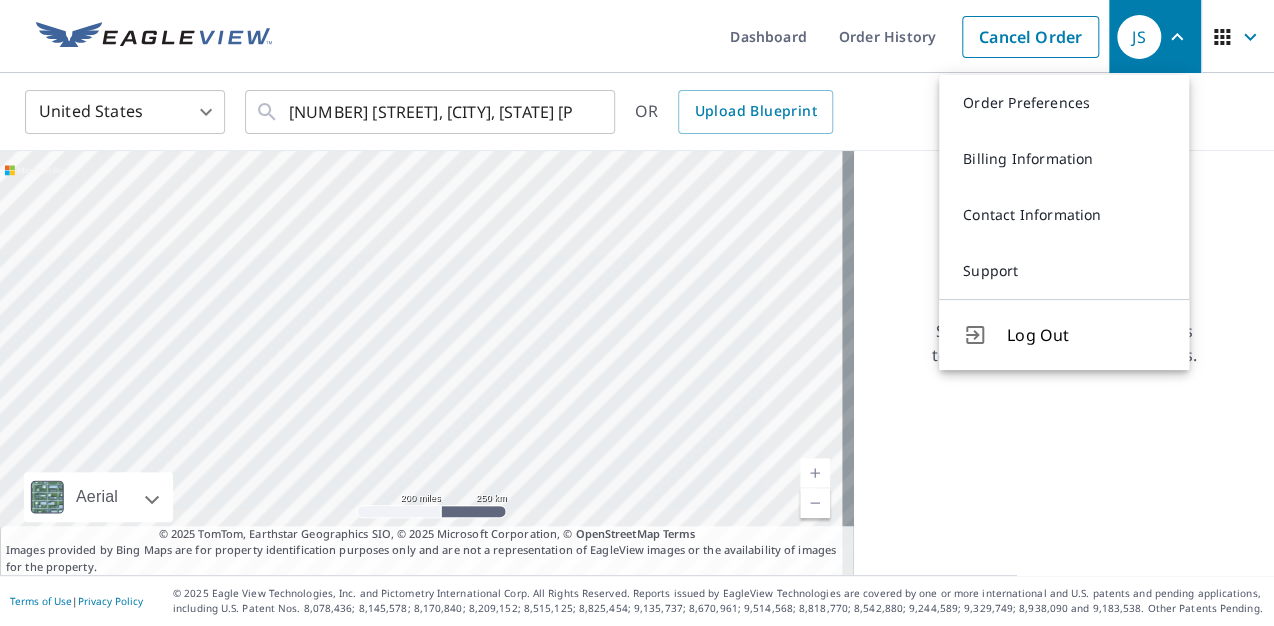 click on "Searching for a property address to view a list of available products." at bounding box center (1064, 271) 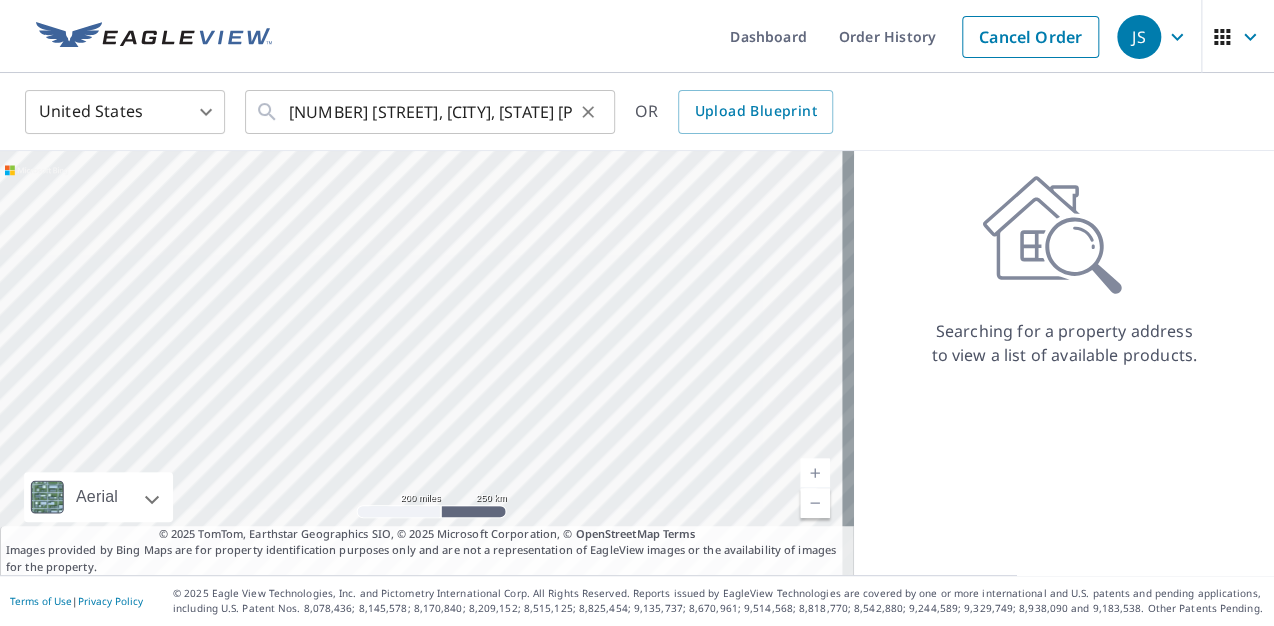 click 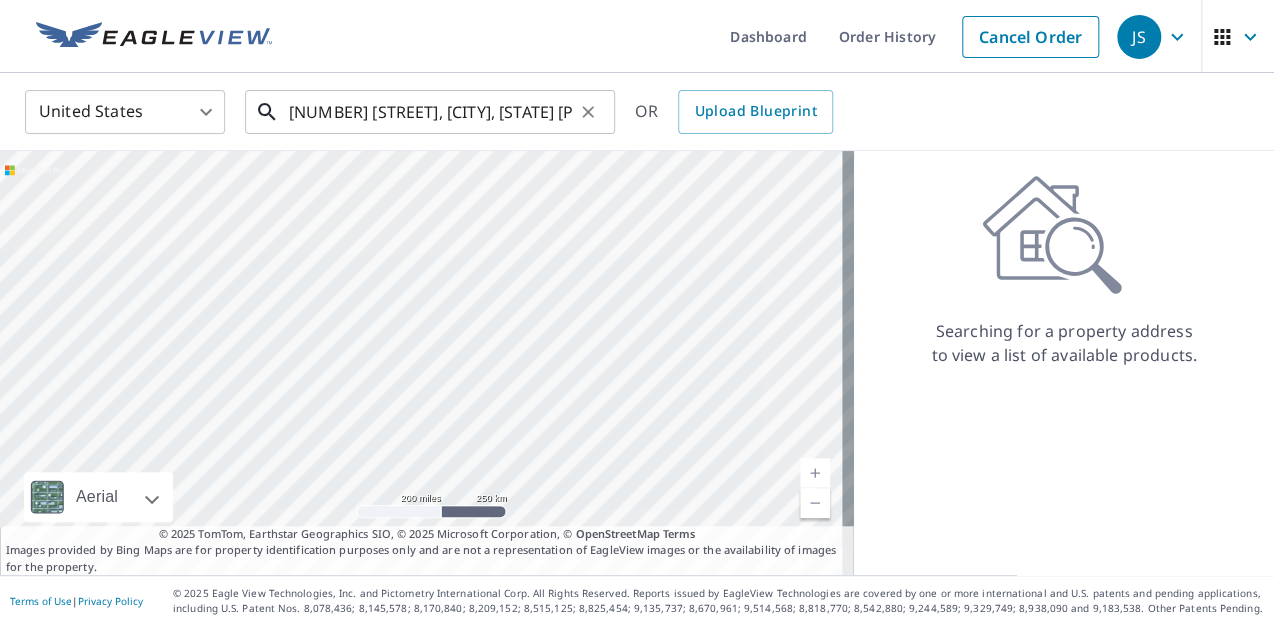 scroll, scrollTop: 0, scrollLeft: 1, axis: horizontal 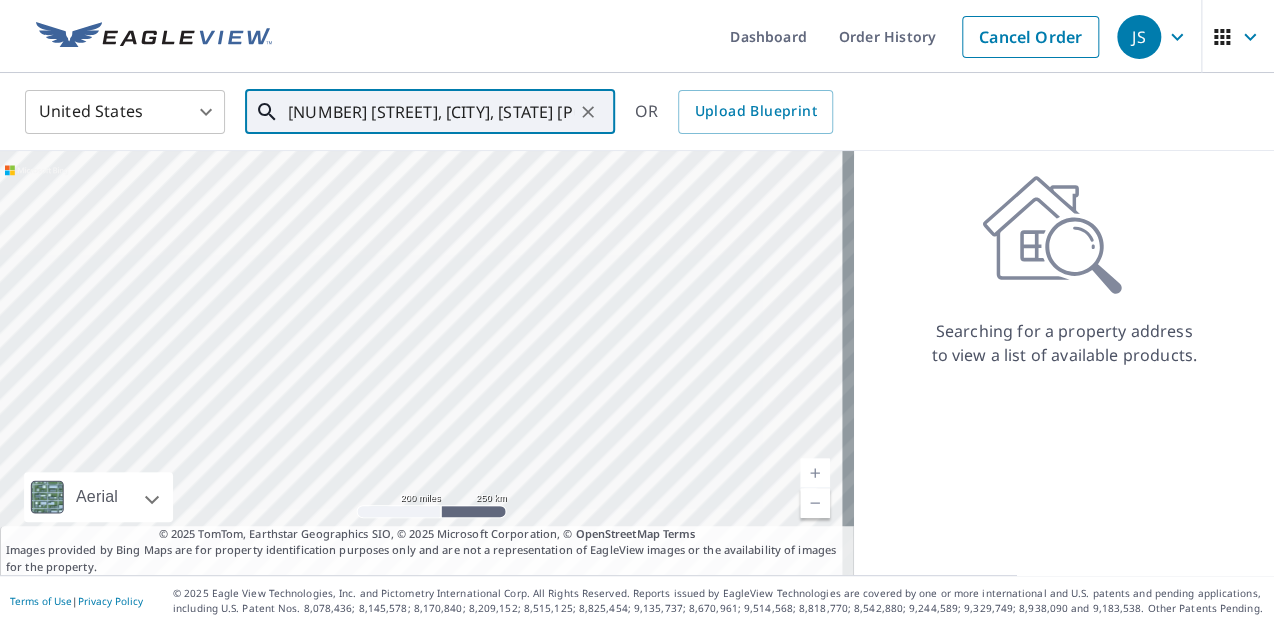 click 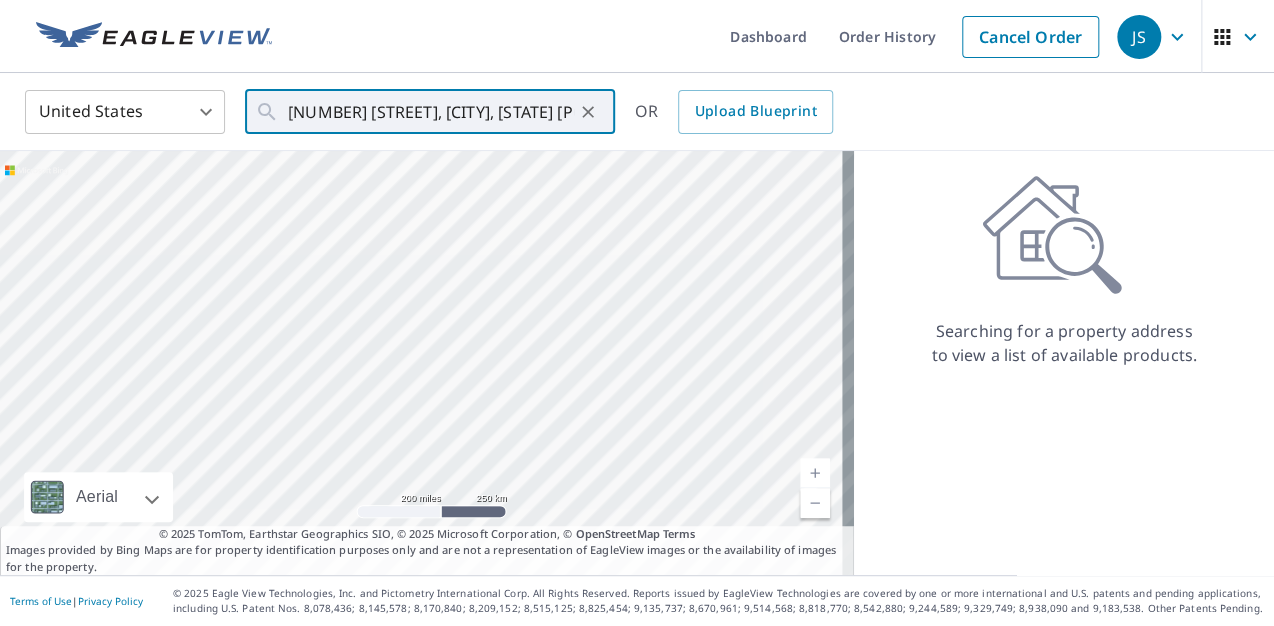 scroll, scrollTop: 0, scrollLeft: 0, axis: both 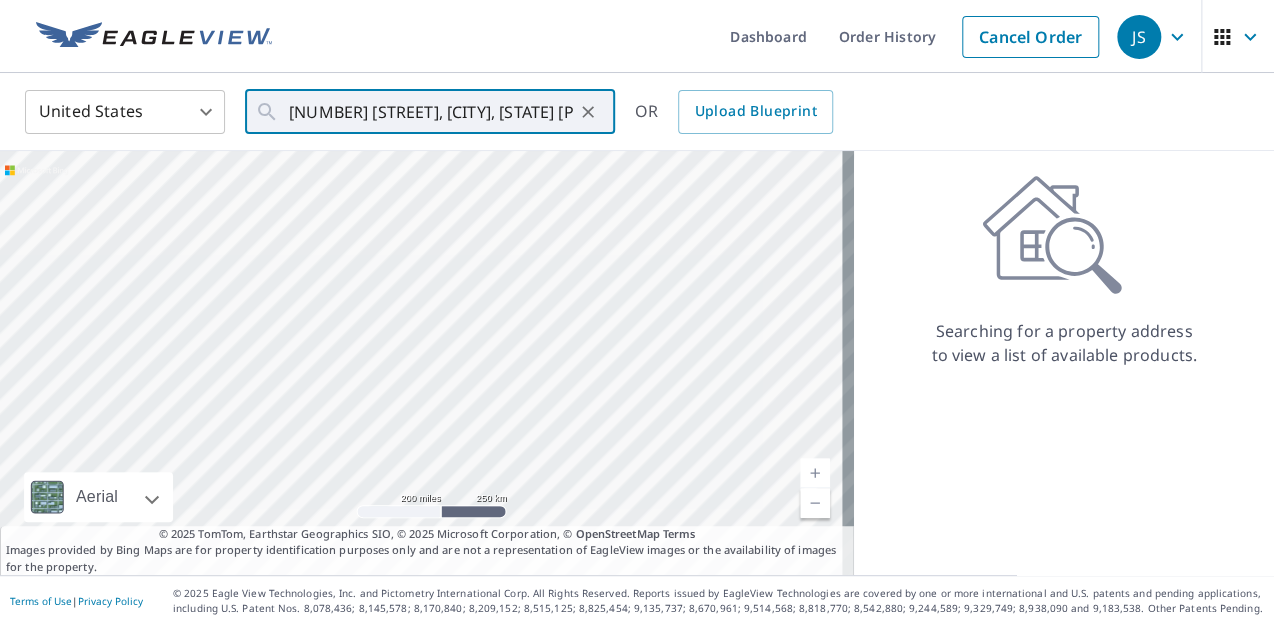 click 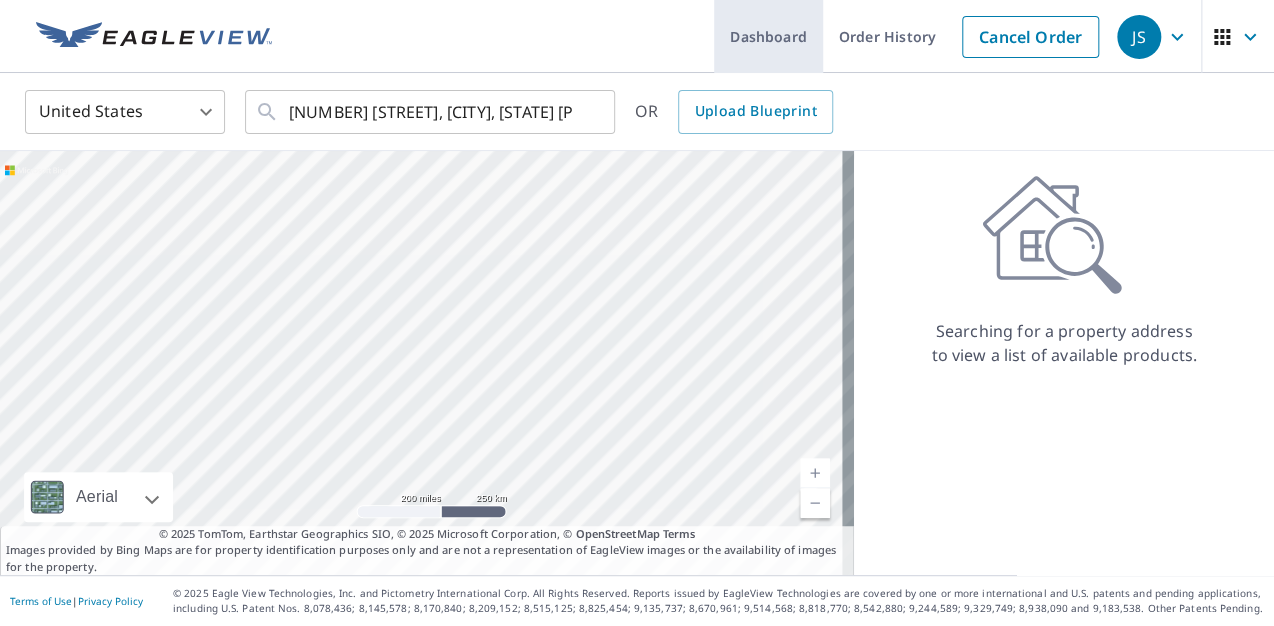 click on "Dashboard" at bounding box center (768, 36) 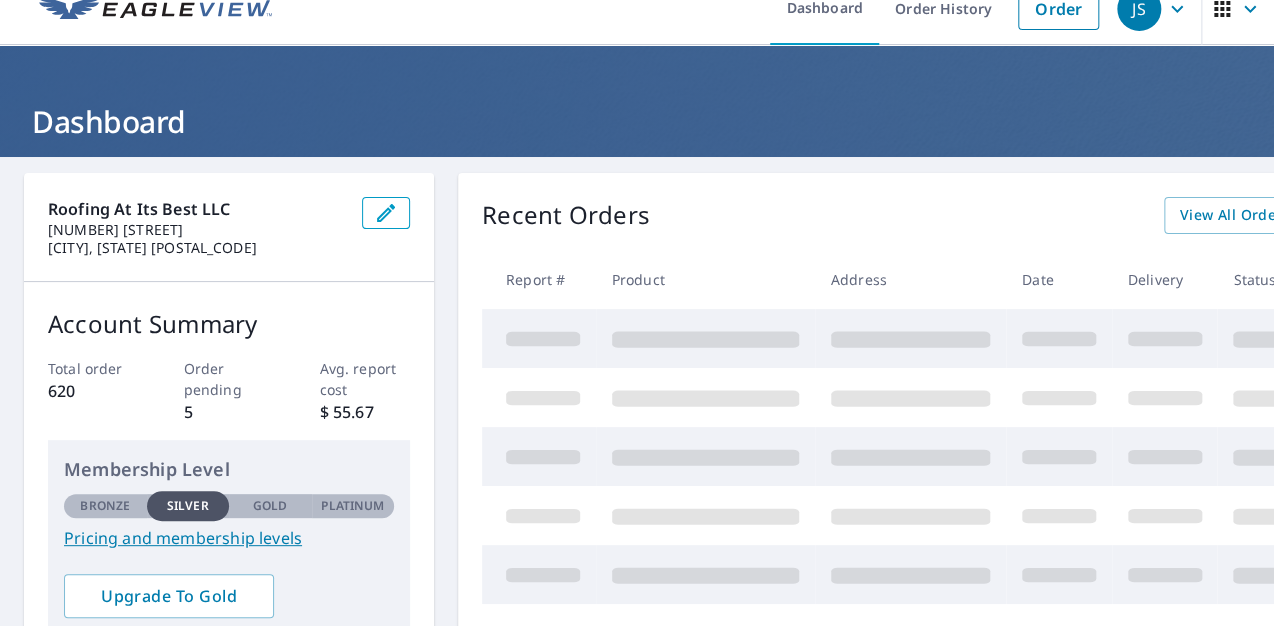 scroll, scrollTop: 0, scrollLeft: 0, axis: both 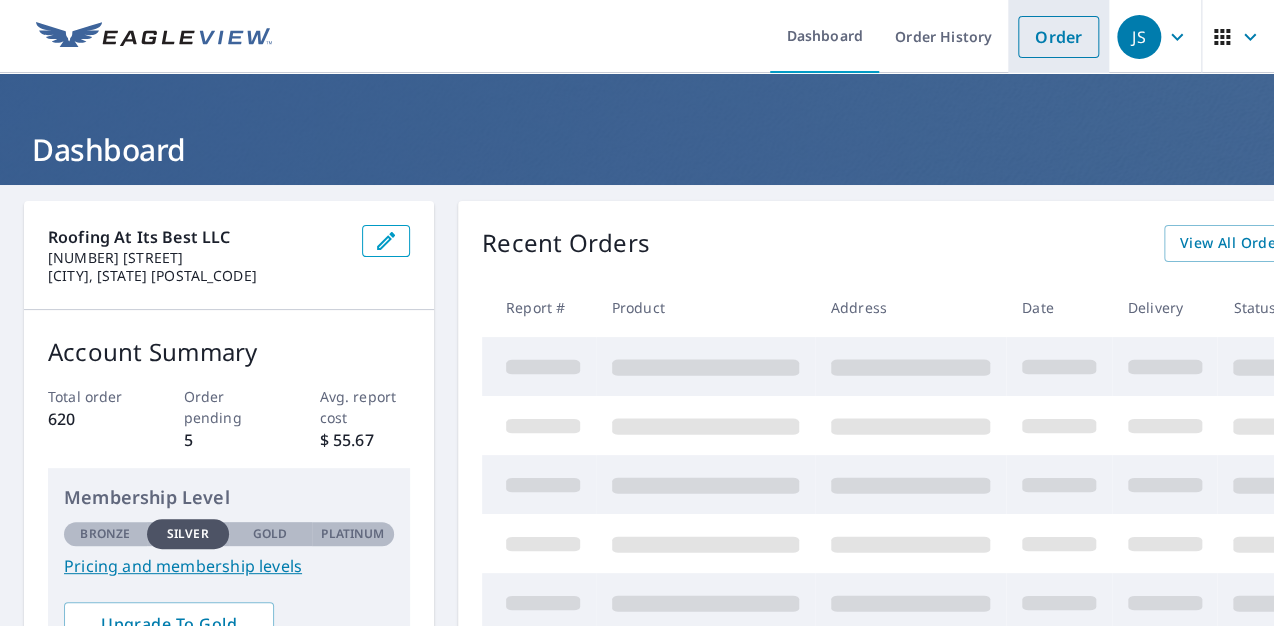 click on "Order" at bounding box center [1058, 37] 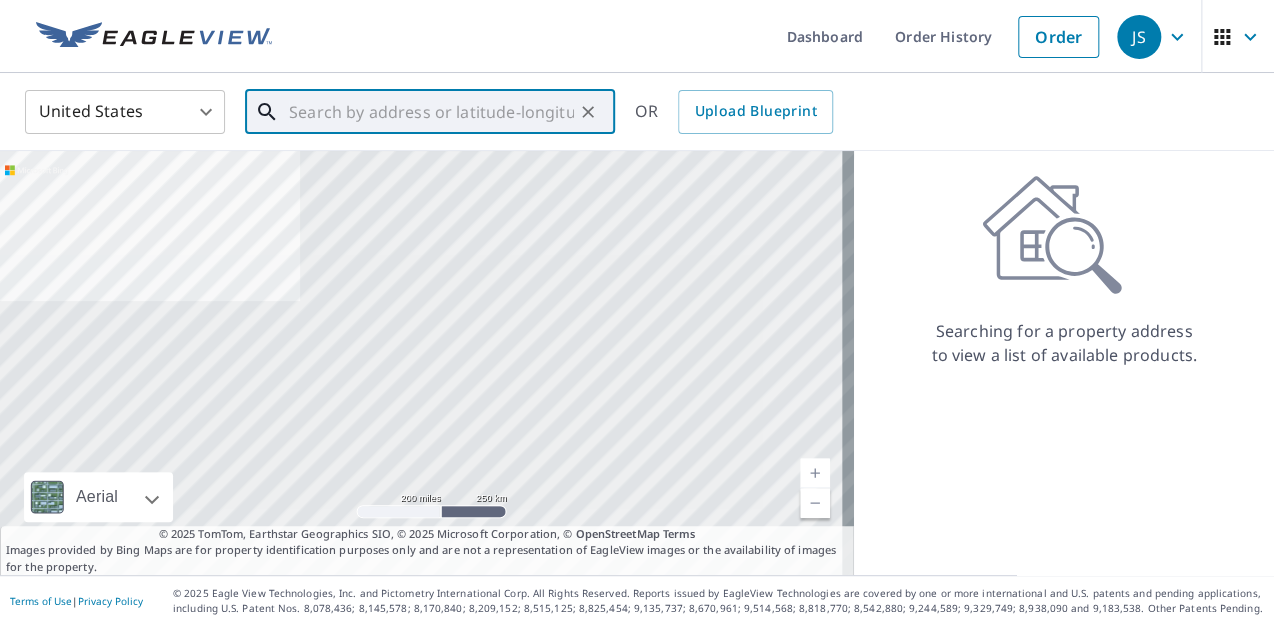 click at bounding box center [431, 112] 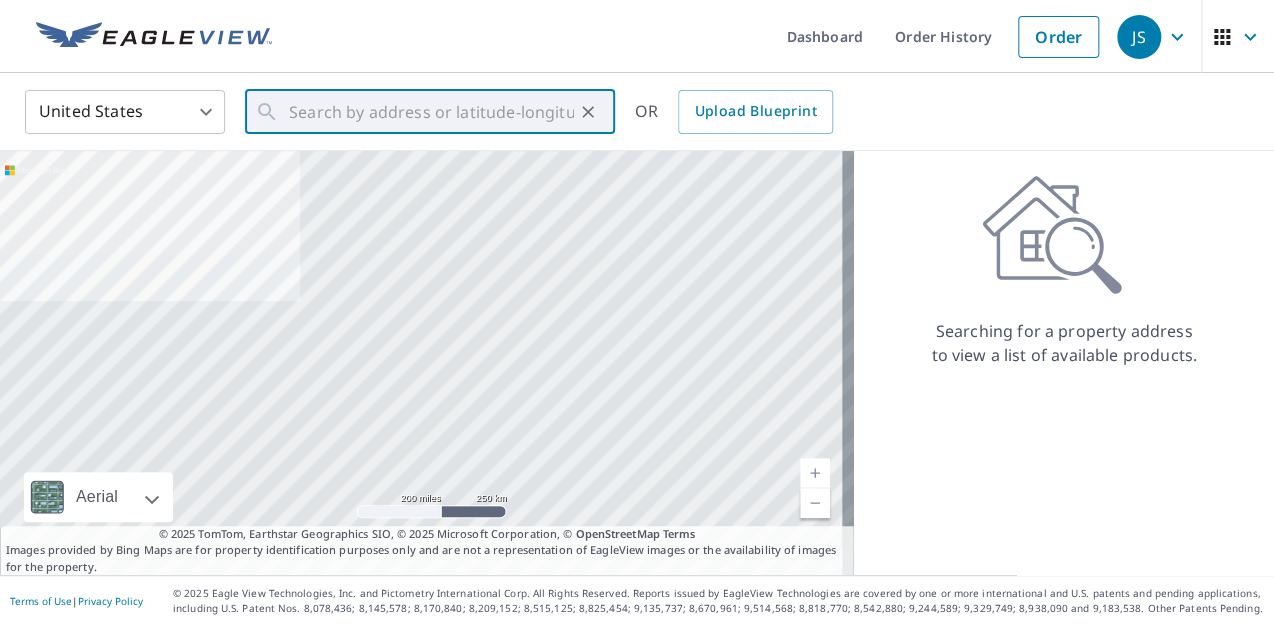click on "Searching for a property address to view a list of available products." at bounding box center (1064, 271) 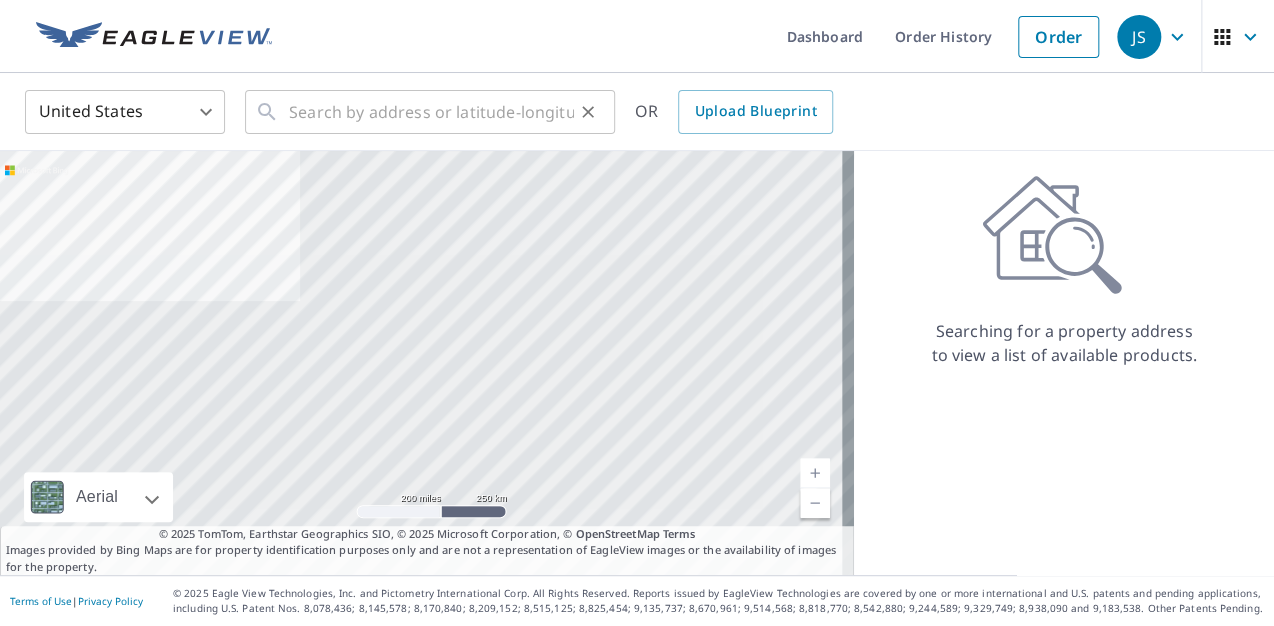 click on "​" at bounding box center (430, 112) 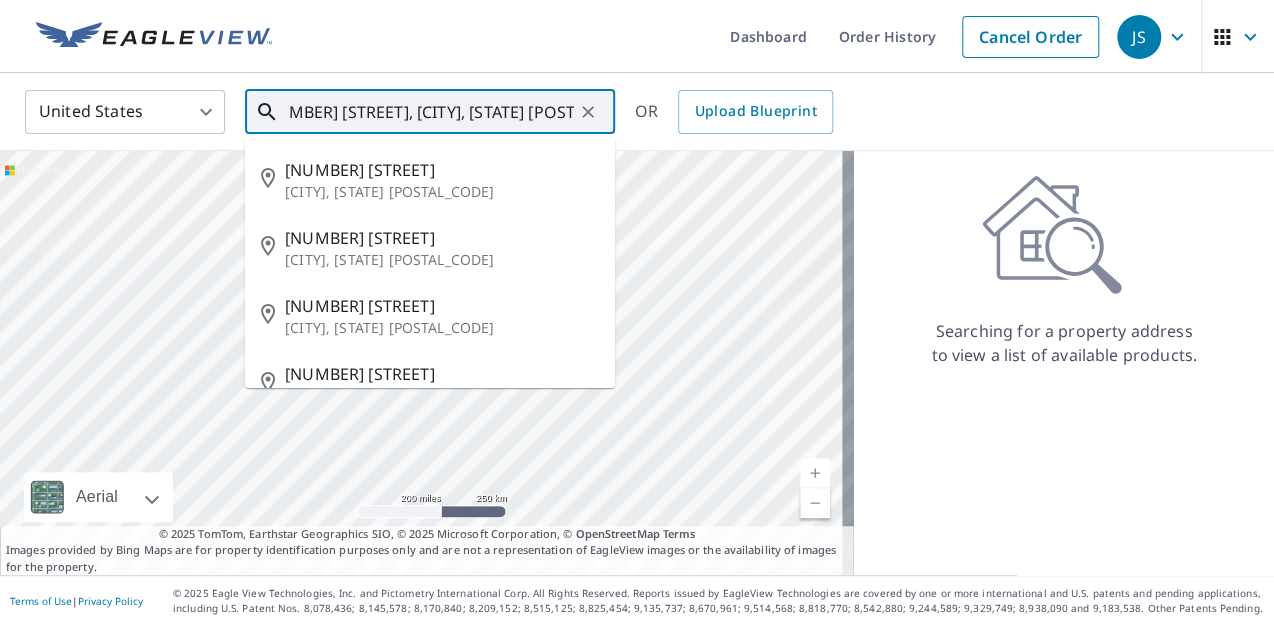 scroll, scrollTop: 0, scrollLeft: 40, axis: horizontal 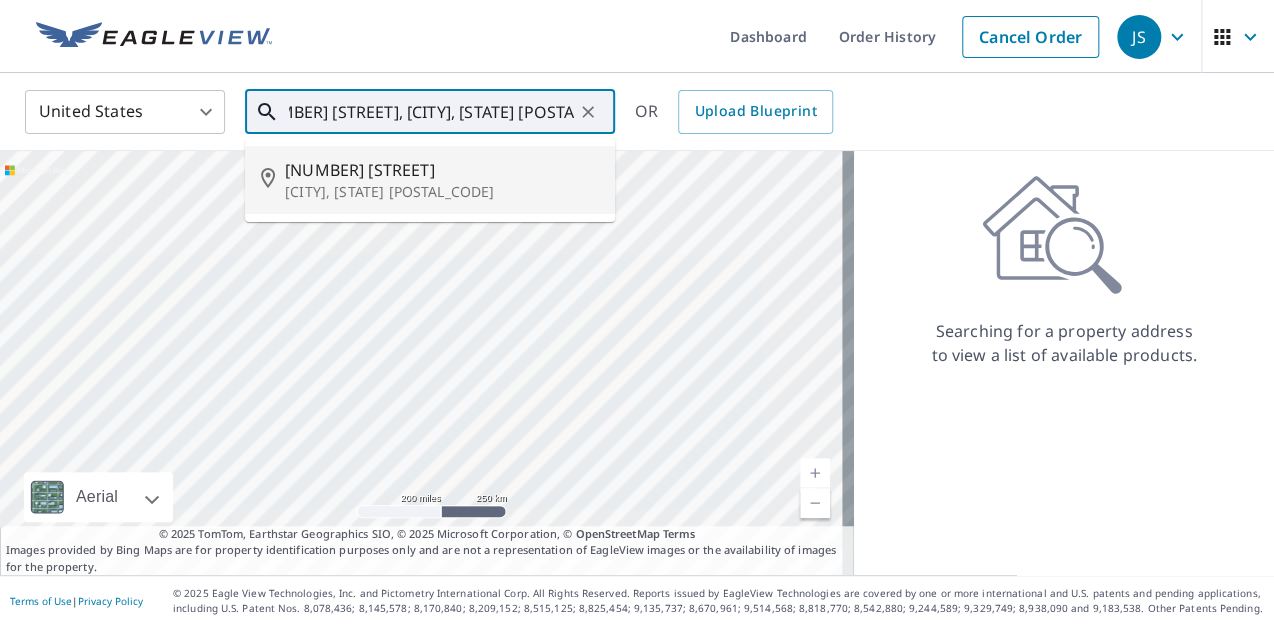 click on "1007 SW 7 ST, FORT LAUDERDALE, fl 33315" at bounding box center [431, 112] 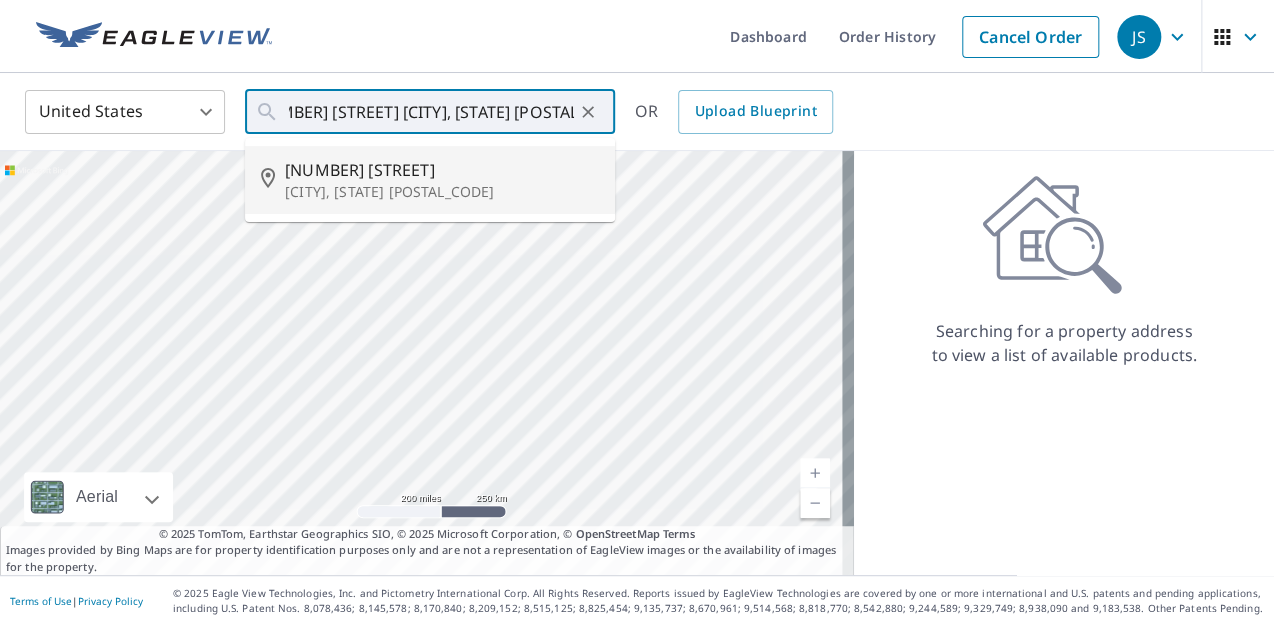 scroll, scrollTop: 0, scrollLeft: 0, axis: both 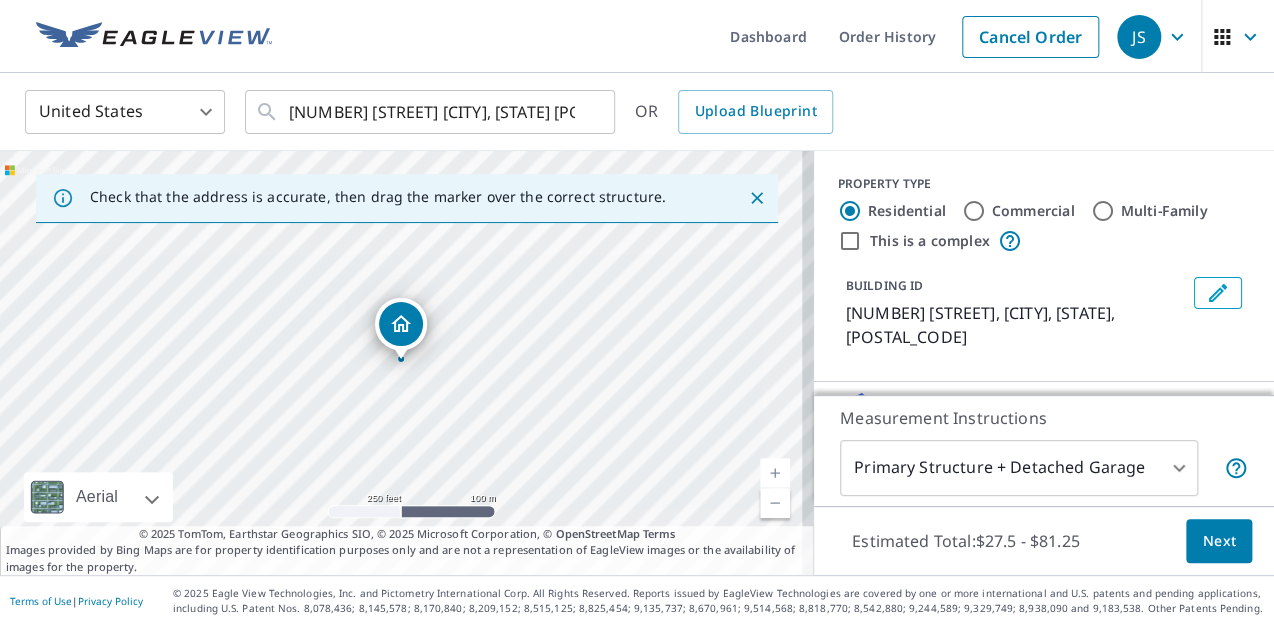 click 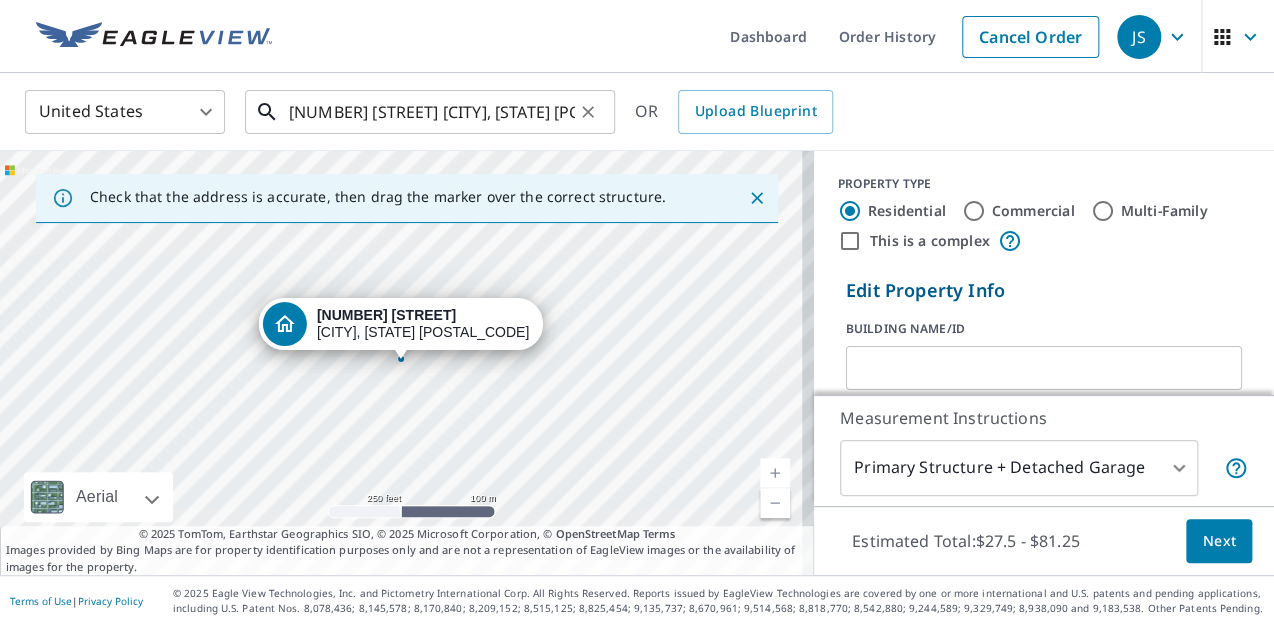 click on "1006 Sw 7th St Fort Lauderdale, FL 33315" at bounding box center [431, 112] 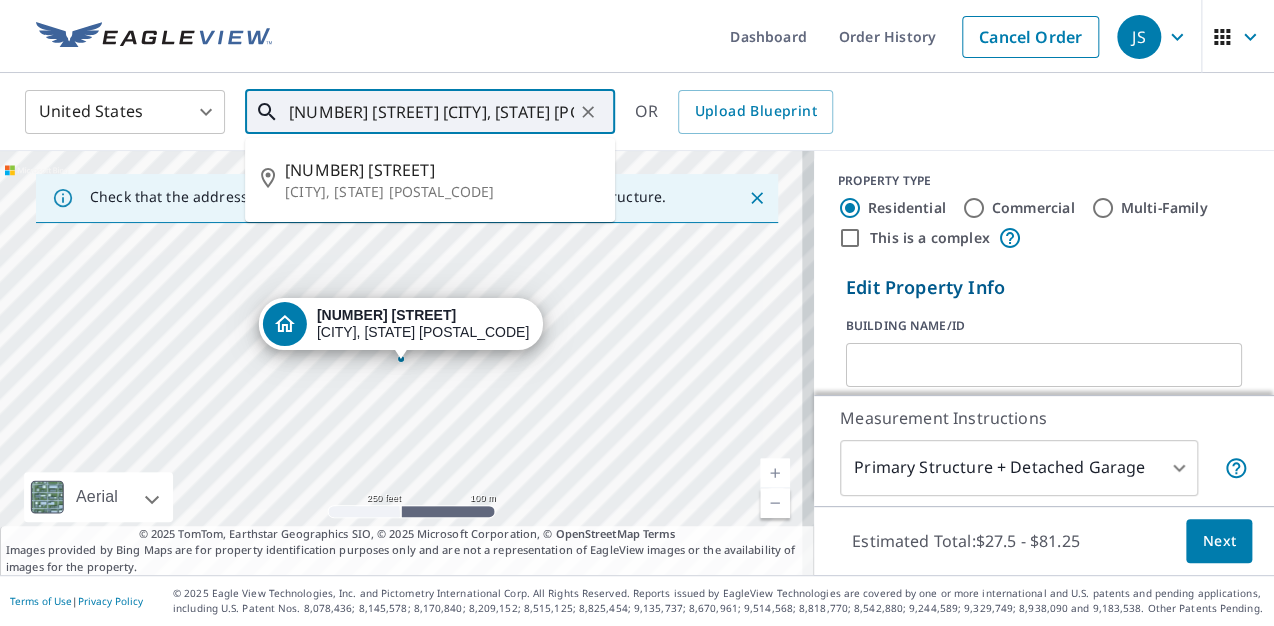 scroll, scrollTop: 5, scrollLeft: 0, axis: vertical 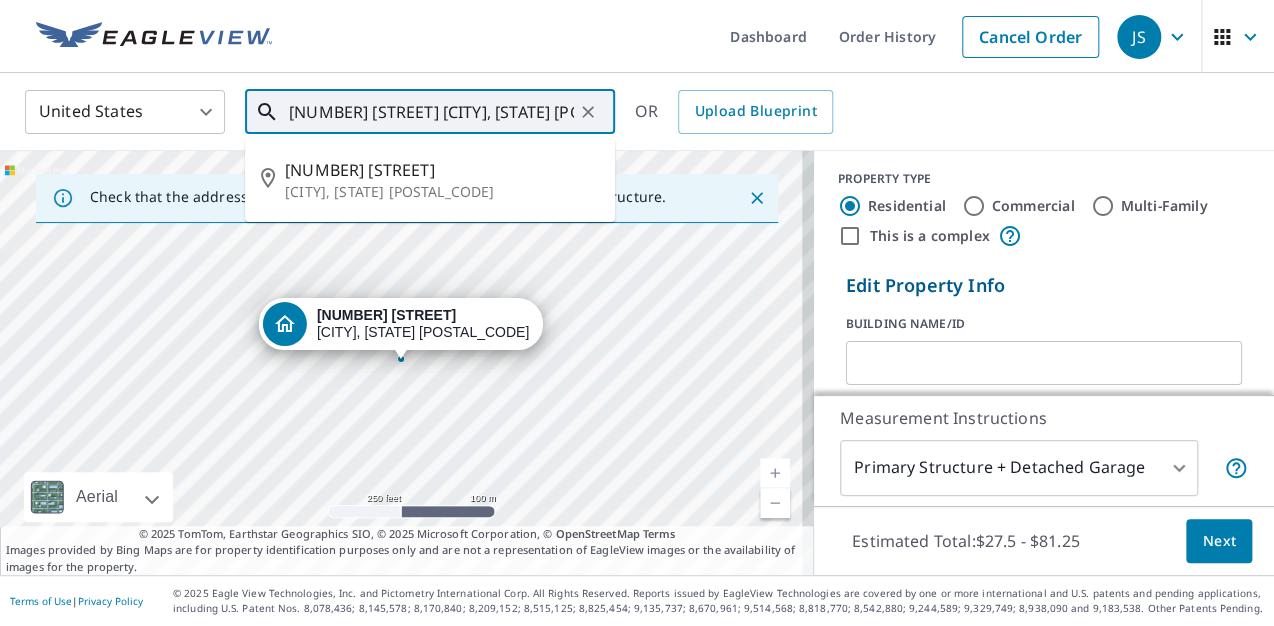 type on "1007 Sw 7th St Fort Lauderdale, FL 33315" 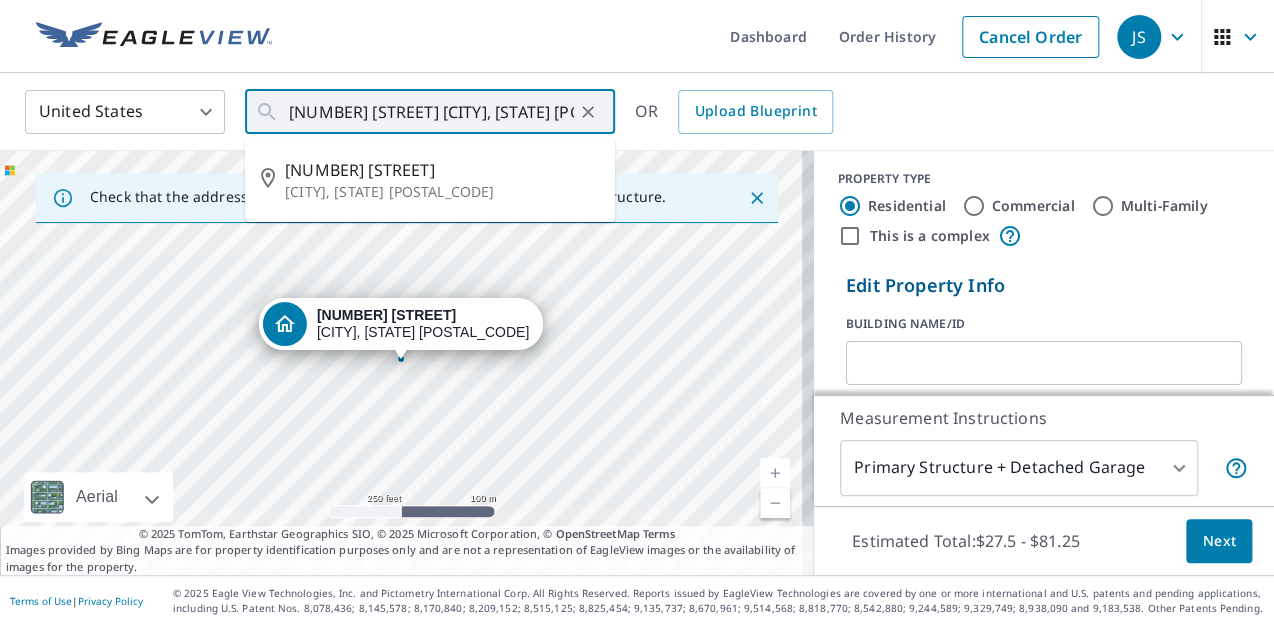 click on "BUILDING NAME/ID" at bounding box center (1044, 324) 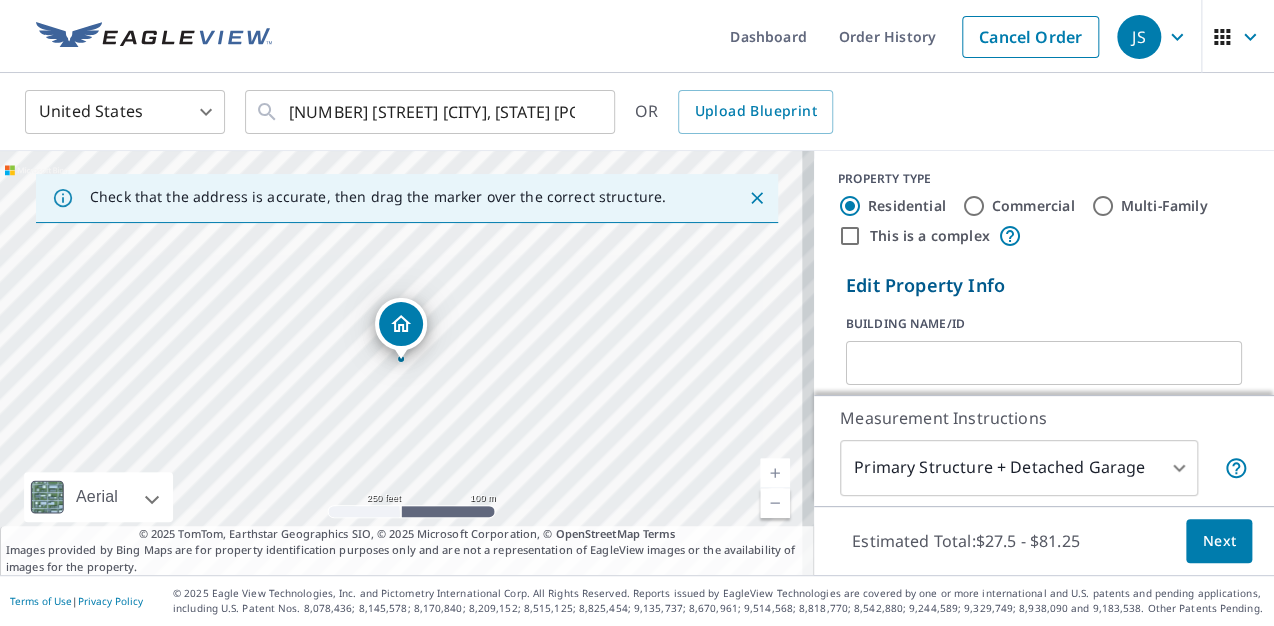 scroll, scrollTop: 180, scrollLeft: 0, axis: vertical 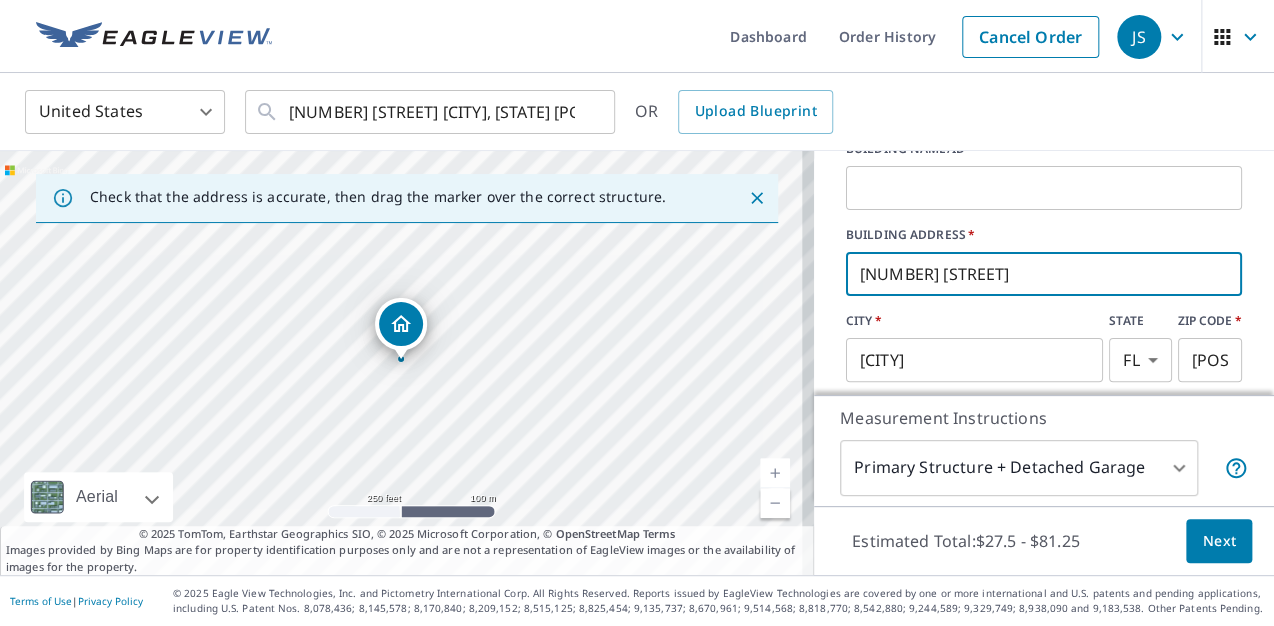 click on "1006 SW 7th St" at bounding box center (1044, 274) 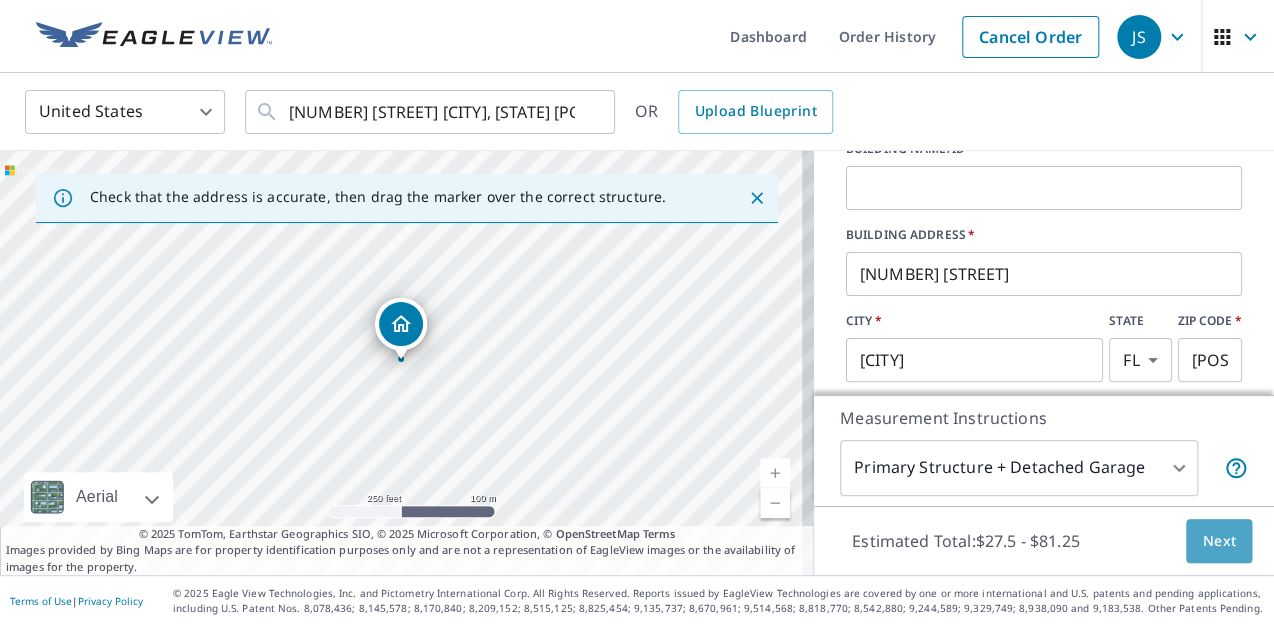 click on "Next" at bounding box center [1219, 541] 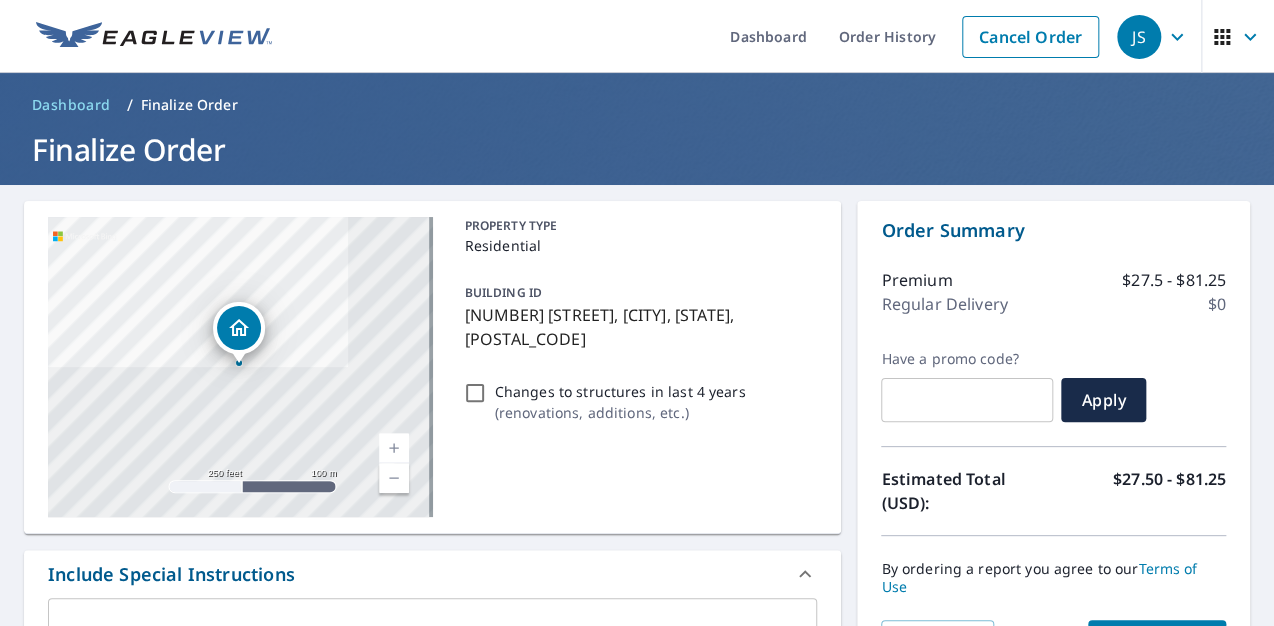 click on "1006 SW 7th St, Fort Lauderdale, FL, 33315" at bounding box center (637, 327) 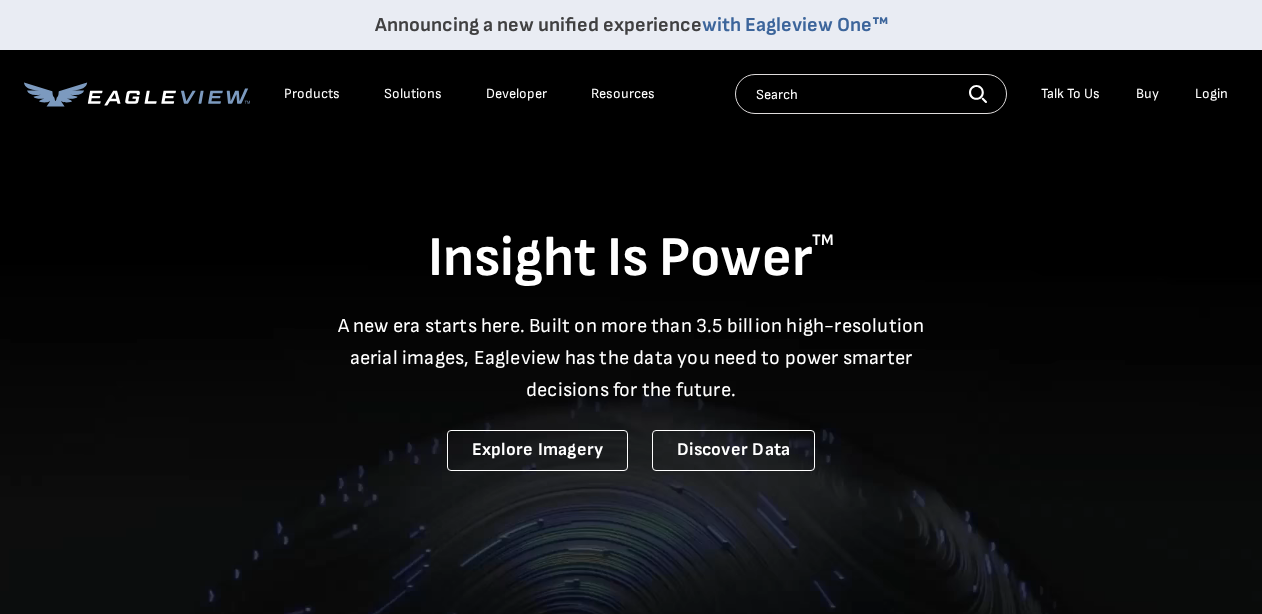scroll, scrollTop: 0, scrollLeft: 0, axis: both 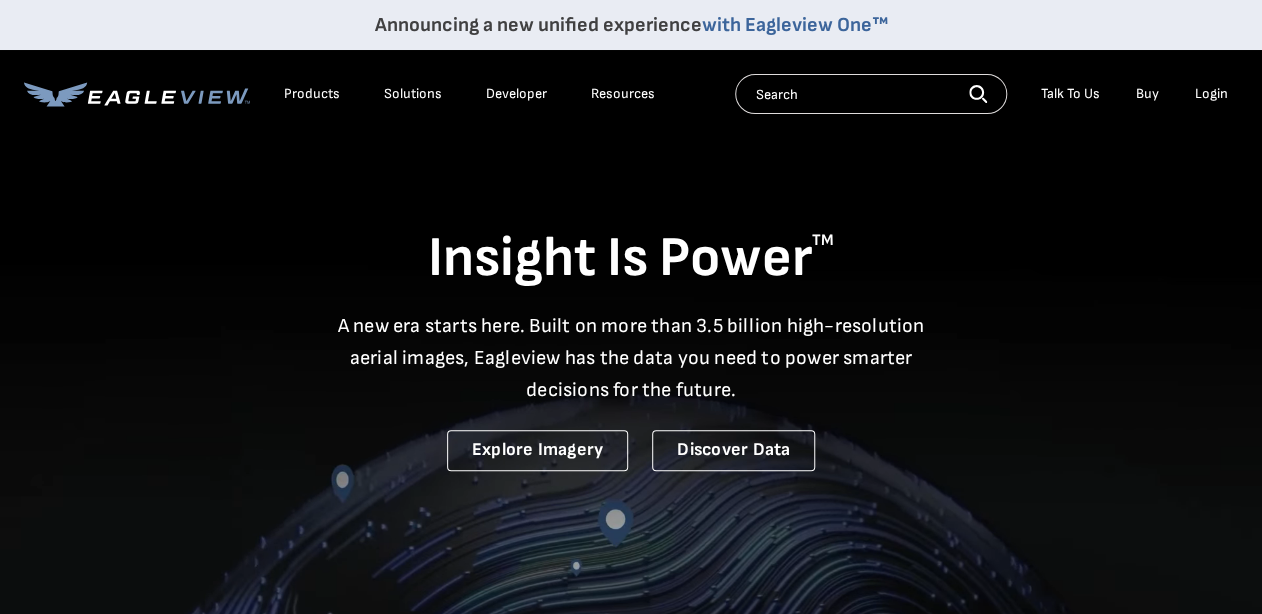 click on "Login" at bounding box center [1211, 94] 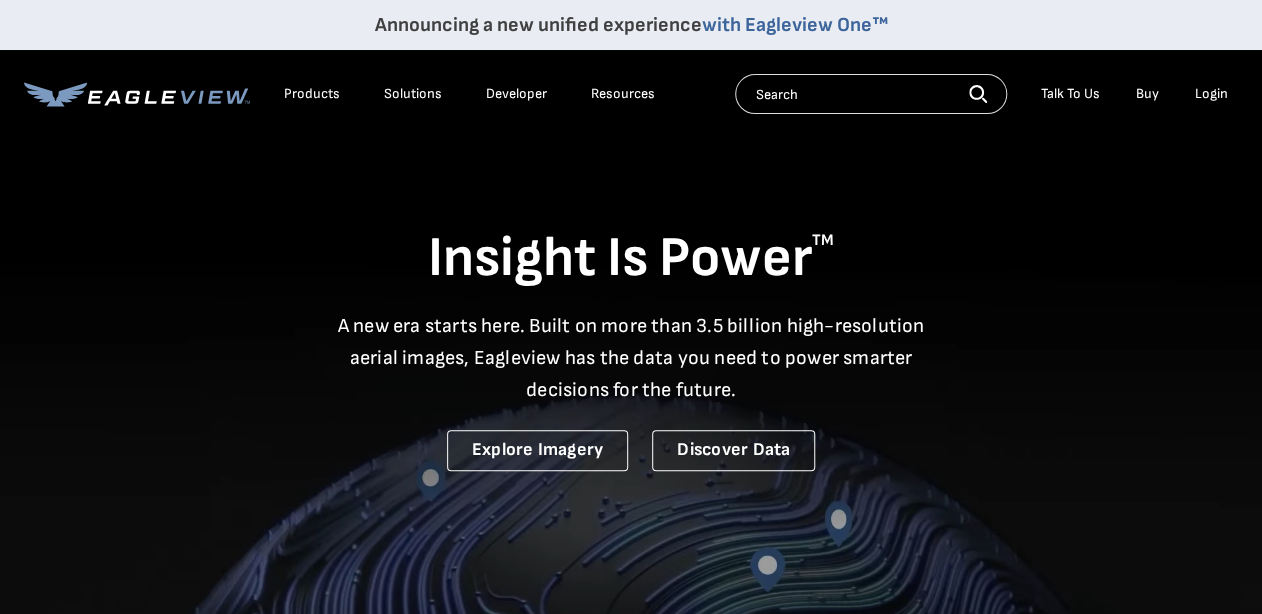 click on "Login" at bounding box center (1211, 94) 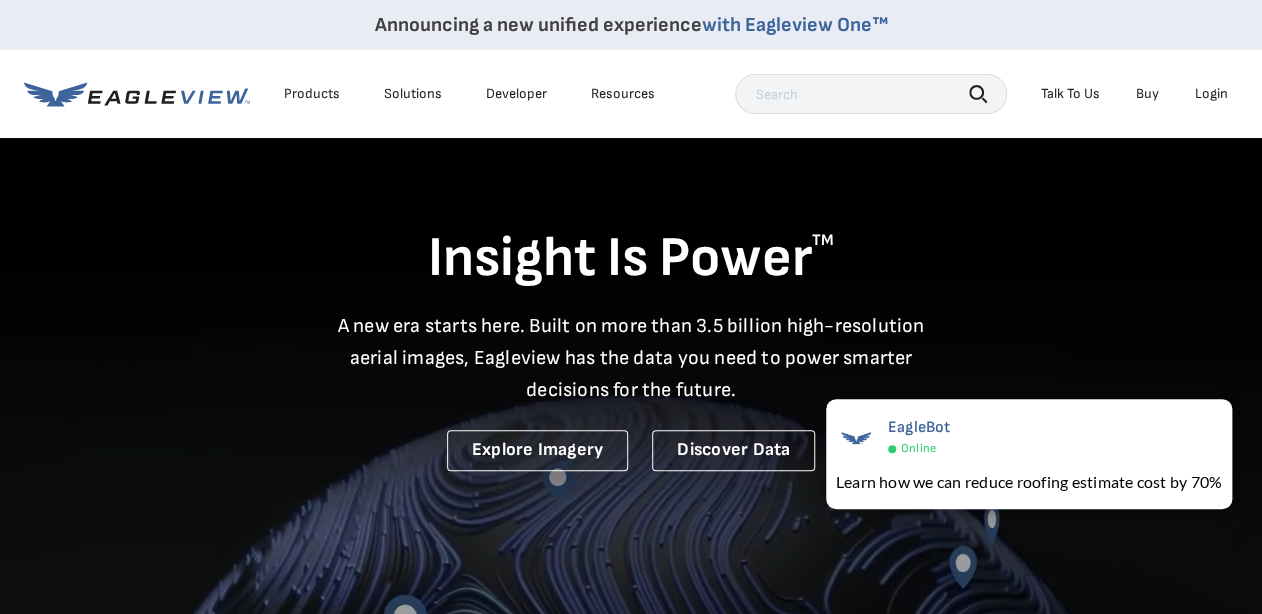 click on "Login" at bounding box center [1211, 94] 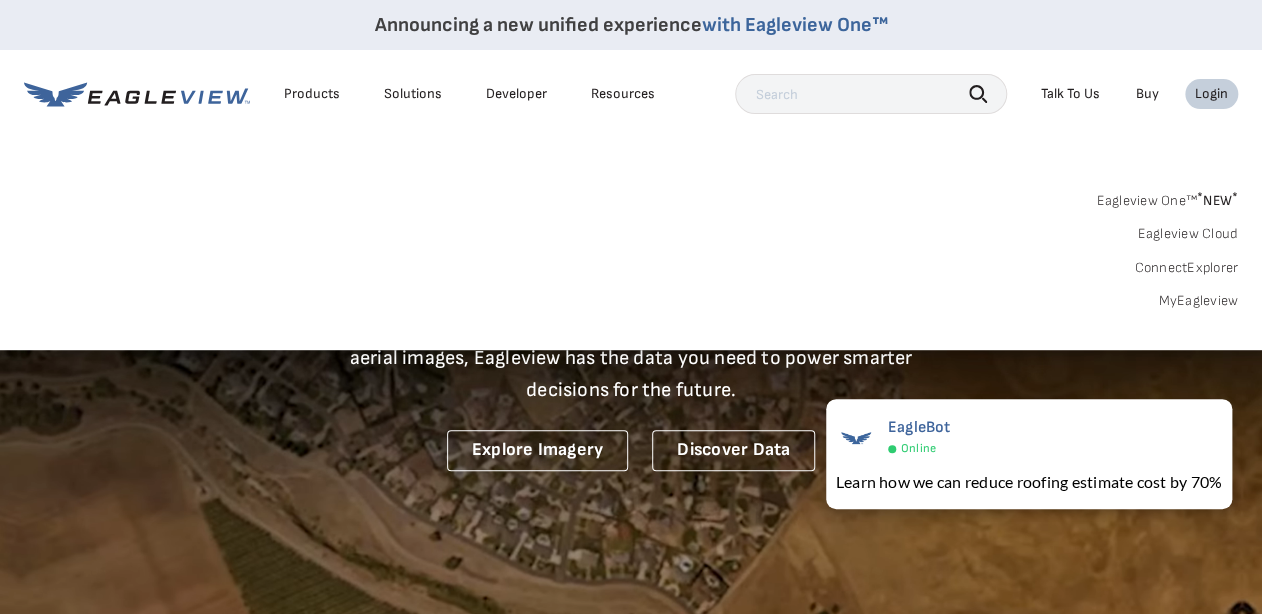 click on "MyEagleview" at bounding box center (1198, 301) 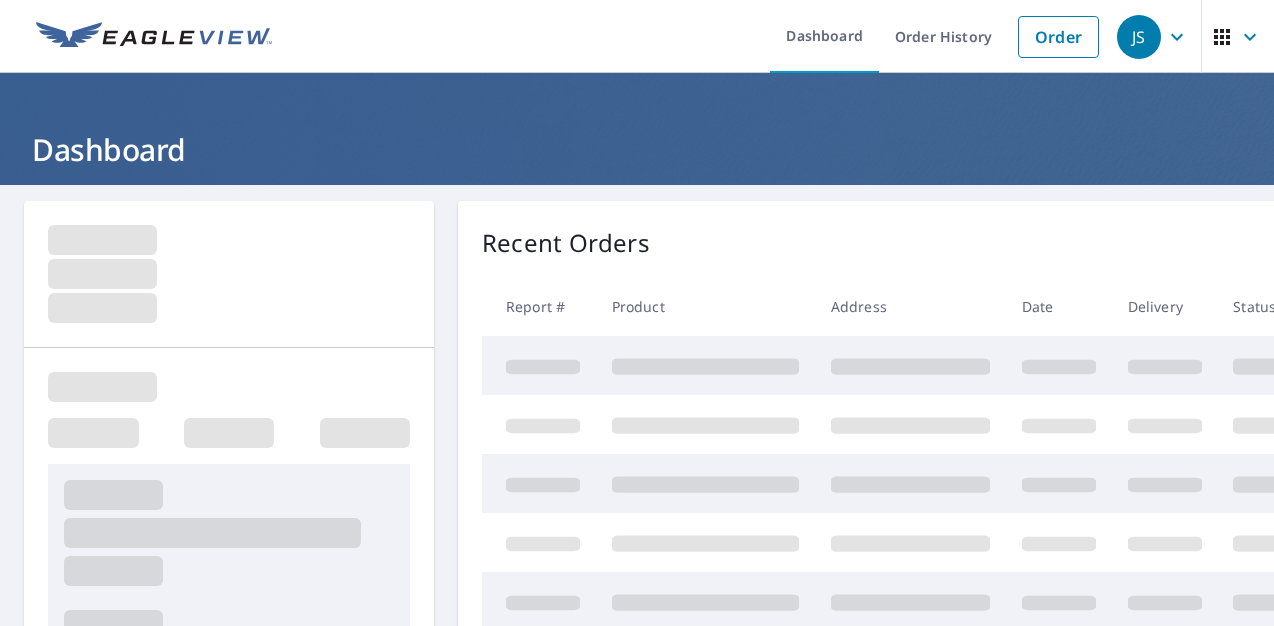 scroll, scrollTop: 0, scrollLeft: 0, axis: both 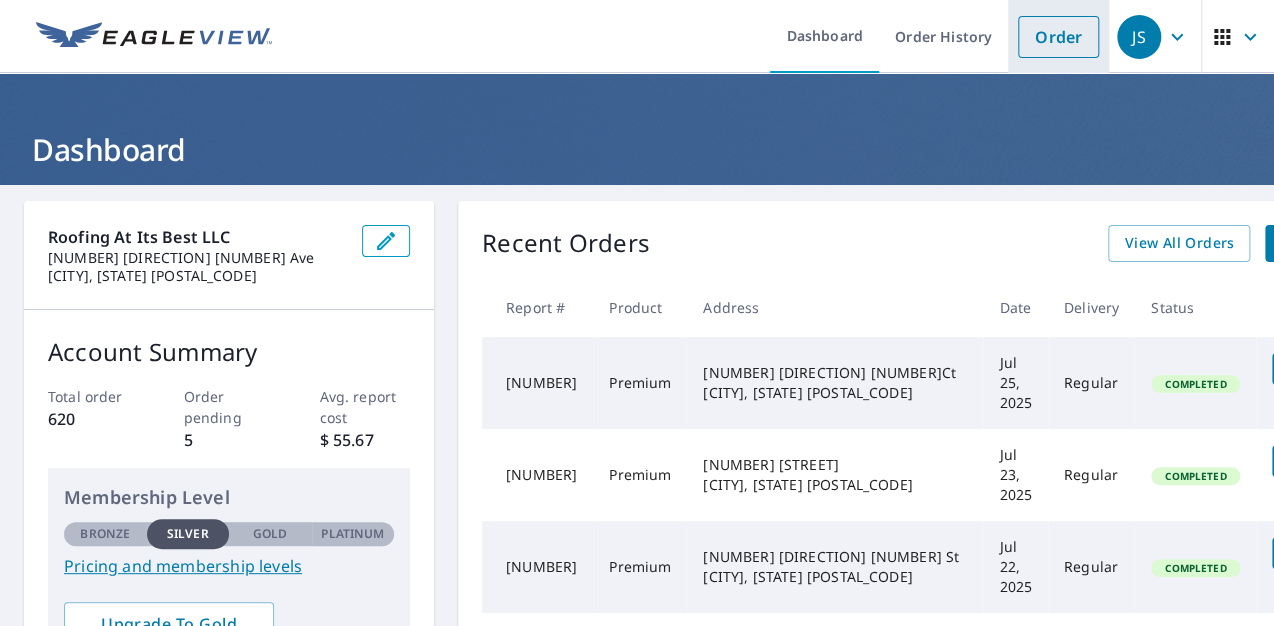 click on "Order" at bounding box center [1058, 37] 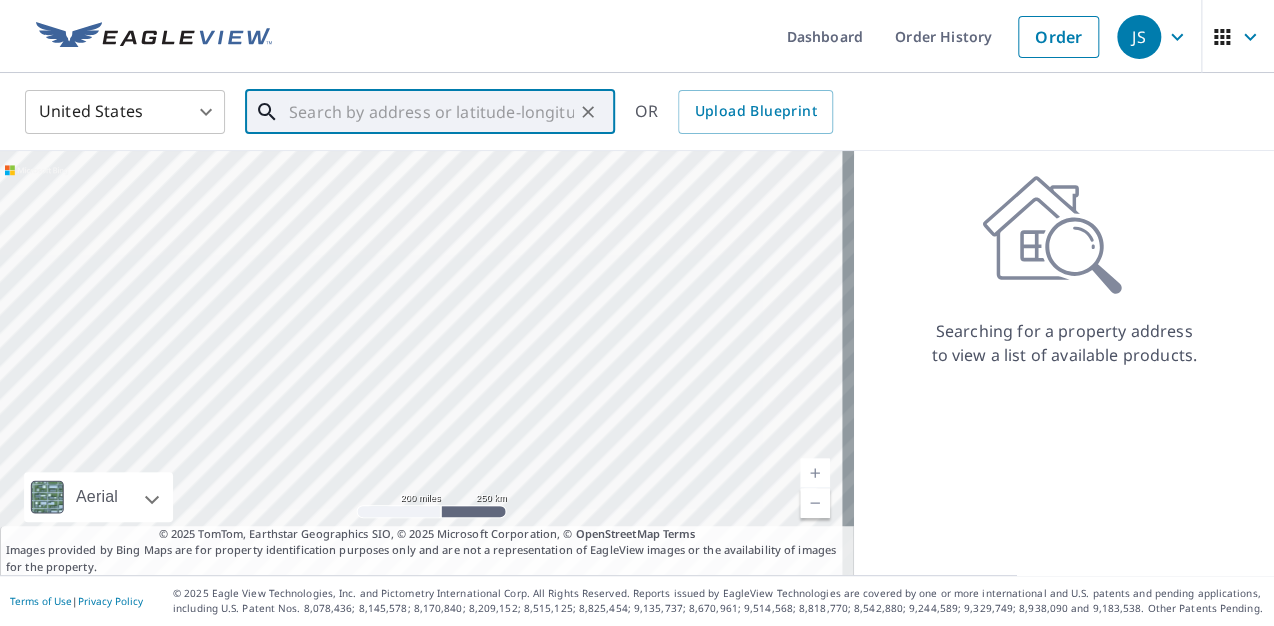 click at bounding box center [431, 112] 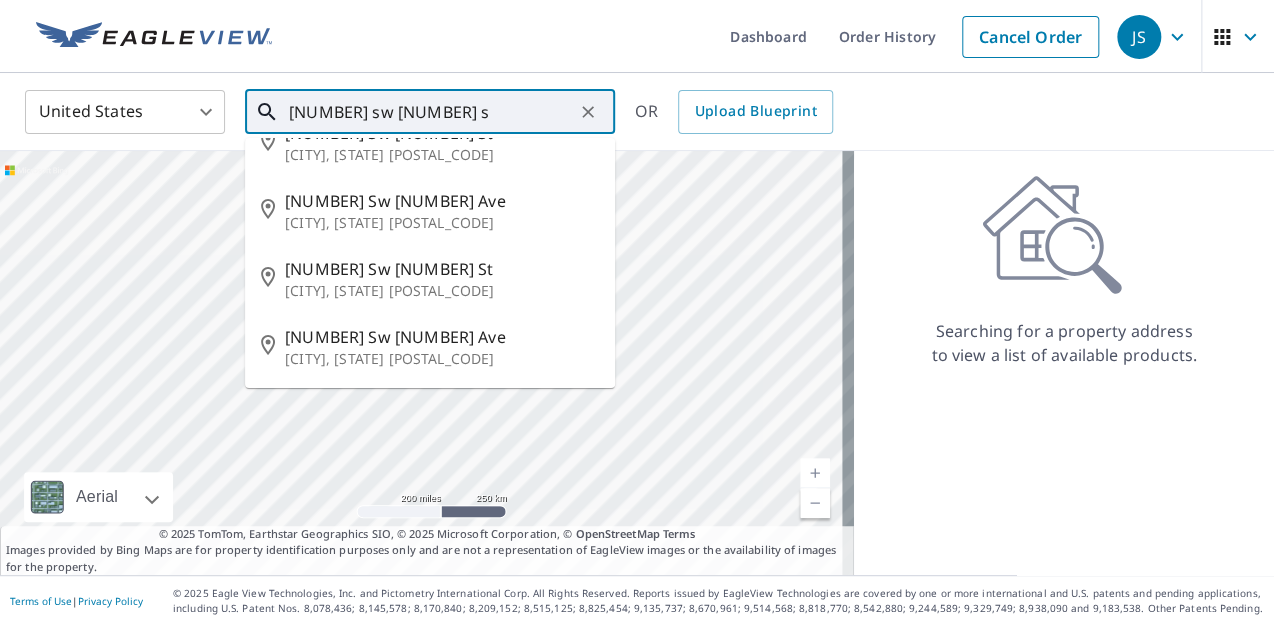 scroll, scrollTop: 0, scrollLeft: 0, axis: both 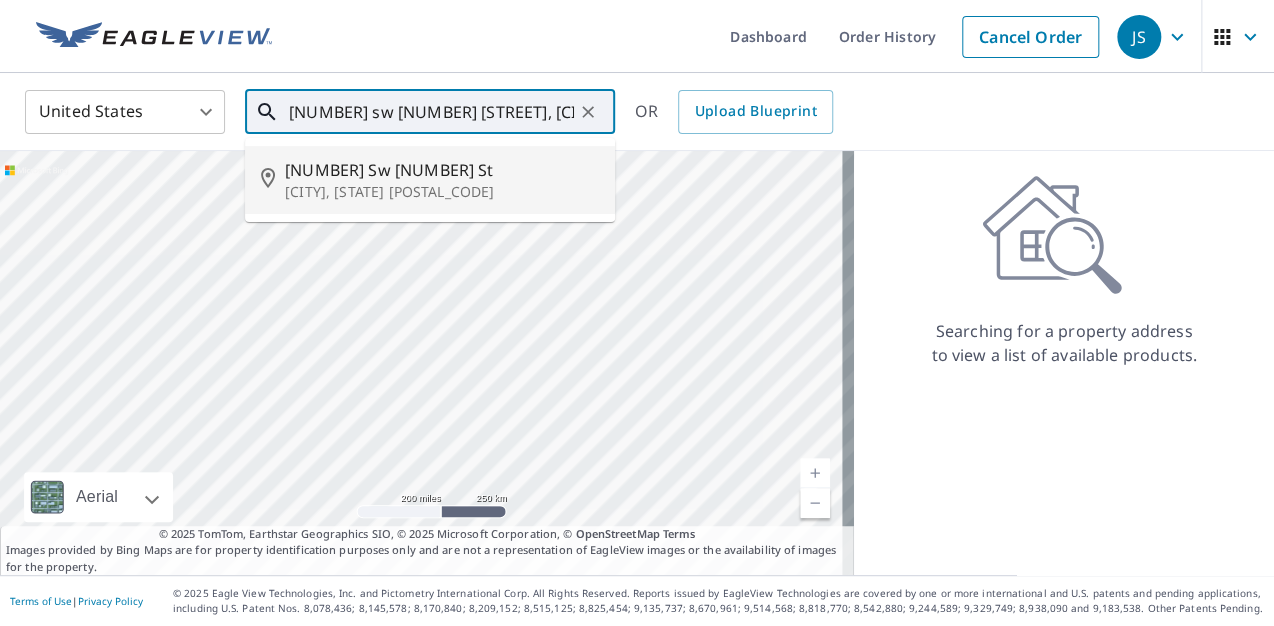 click on "[CITY], [STATE] [POSTAL_CODE]" at bounding box center [442, 192] 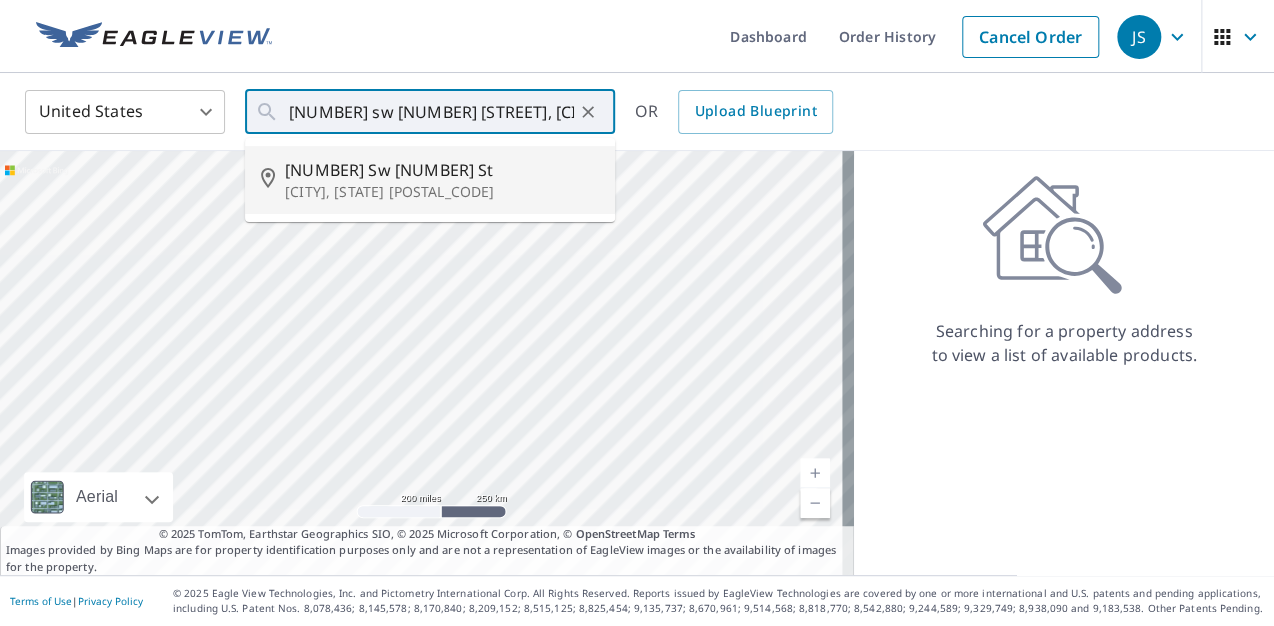 type on "[NUMBER] SW [NUMBER] St [CITY], [STATE] [POSTAL_CODE]" 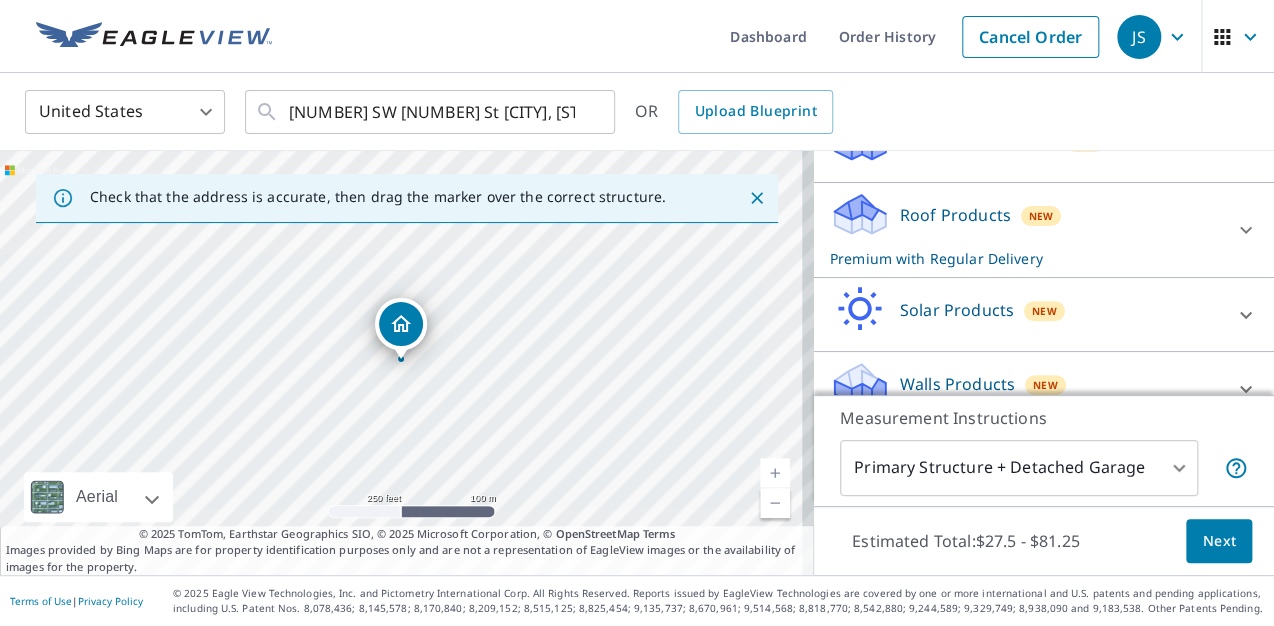 scroll, scrollTop: 279, scrollLeft: 0, axis: vertical 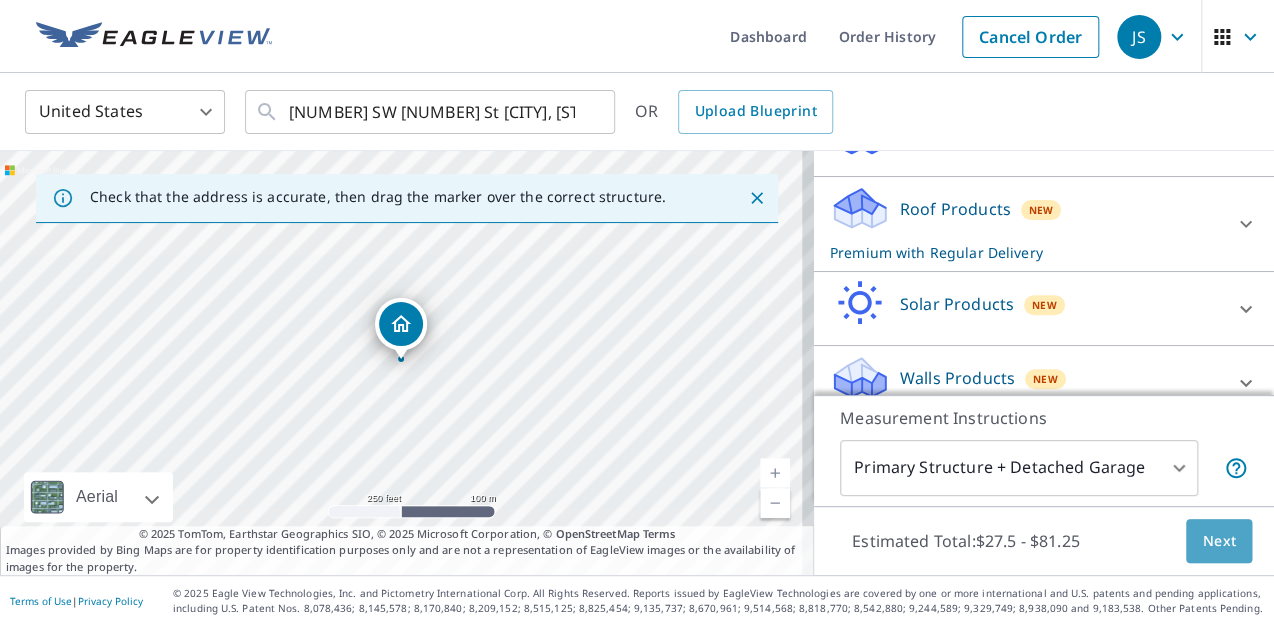 click on "Next" at bounding box center (1219, 541) 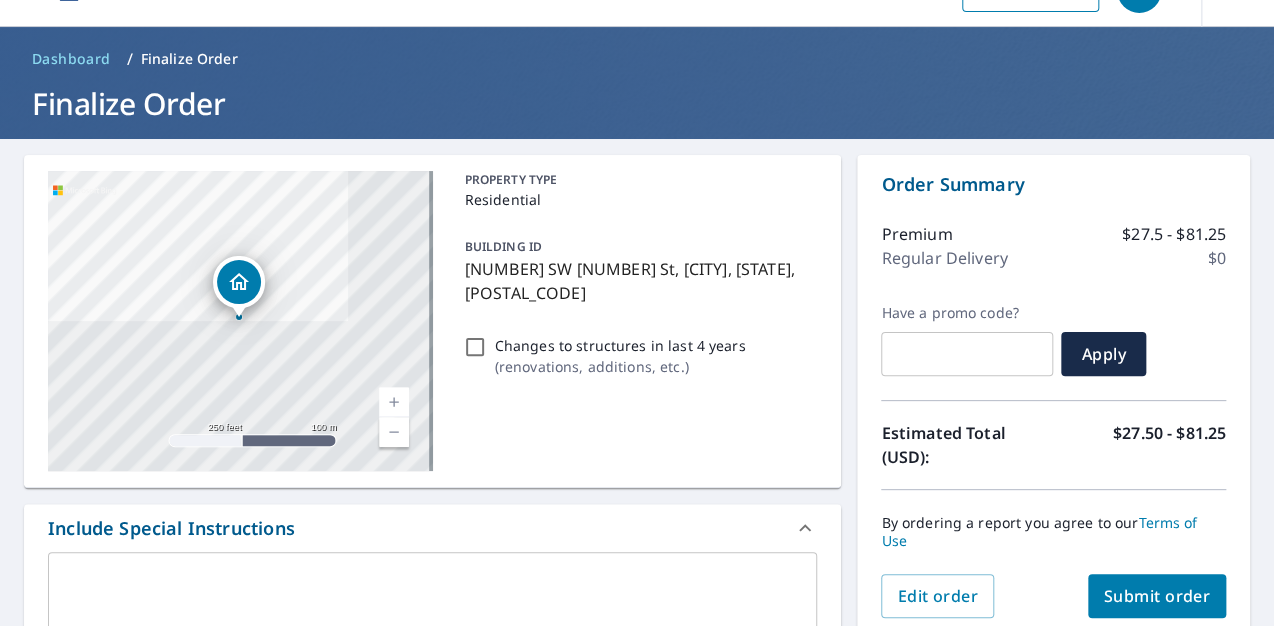scroll, scrollTop: 0, scrollLeft: 0, axis: both 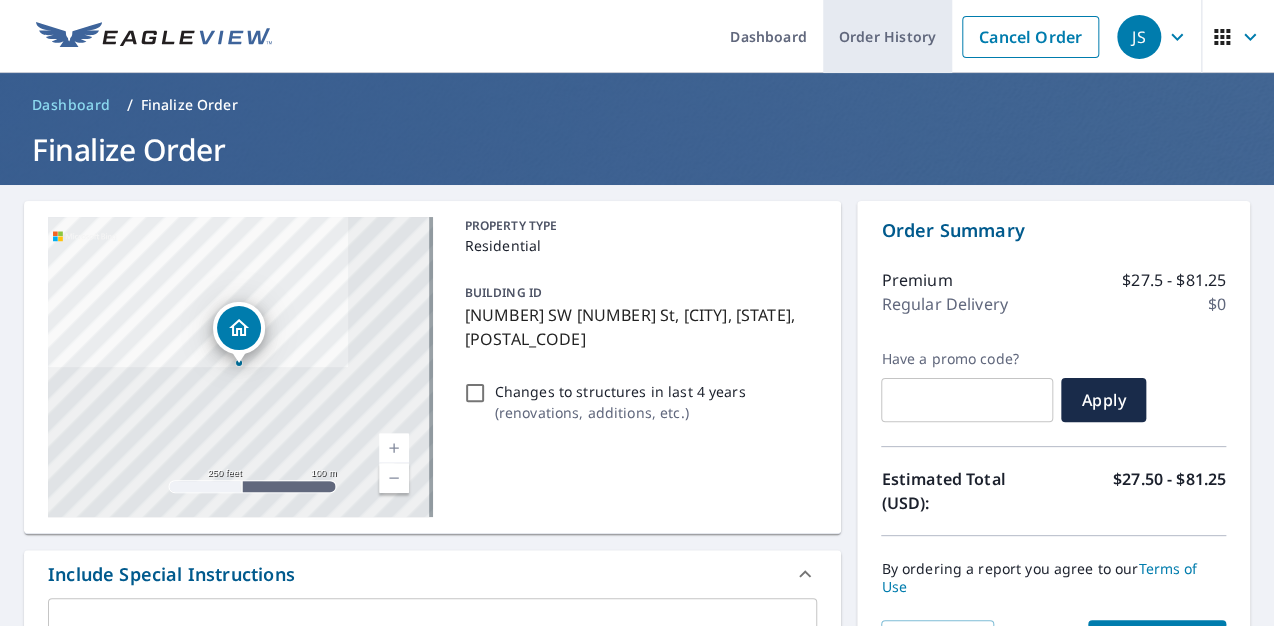 click on "Order History" at bounding box center [887, 36] 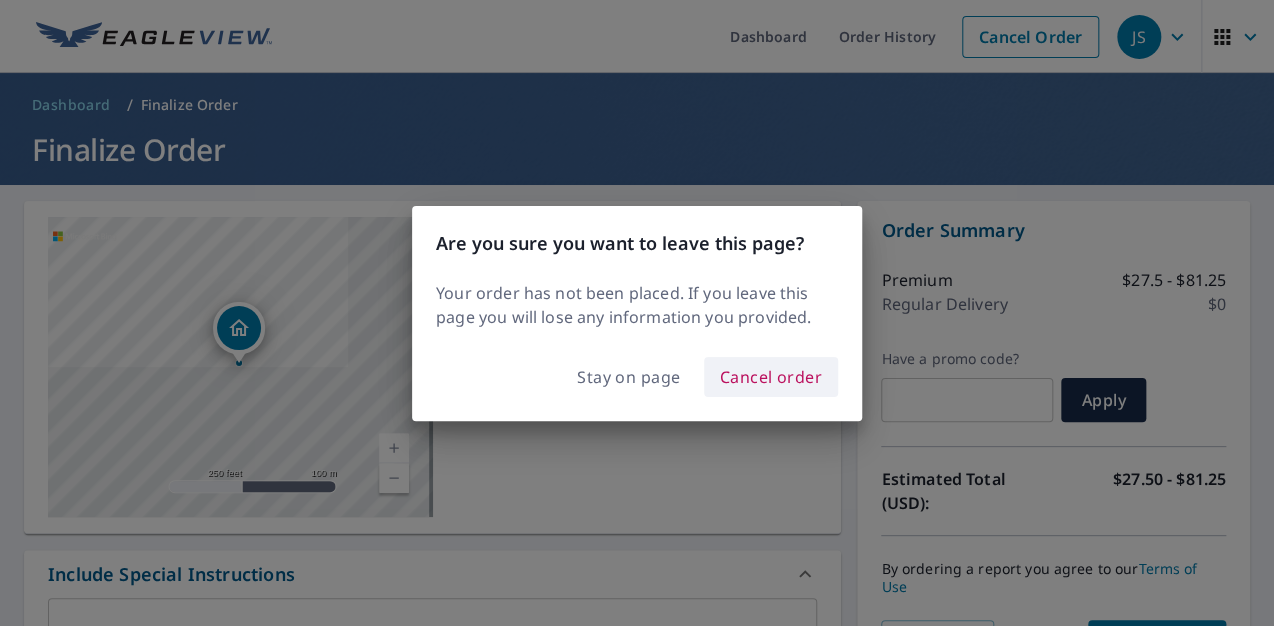 click on "Cancel order" at bounding box center [771, 377] 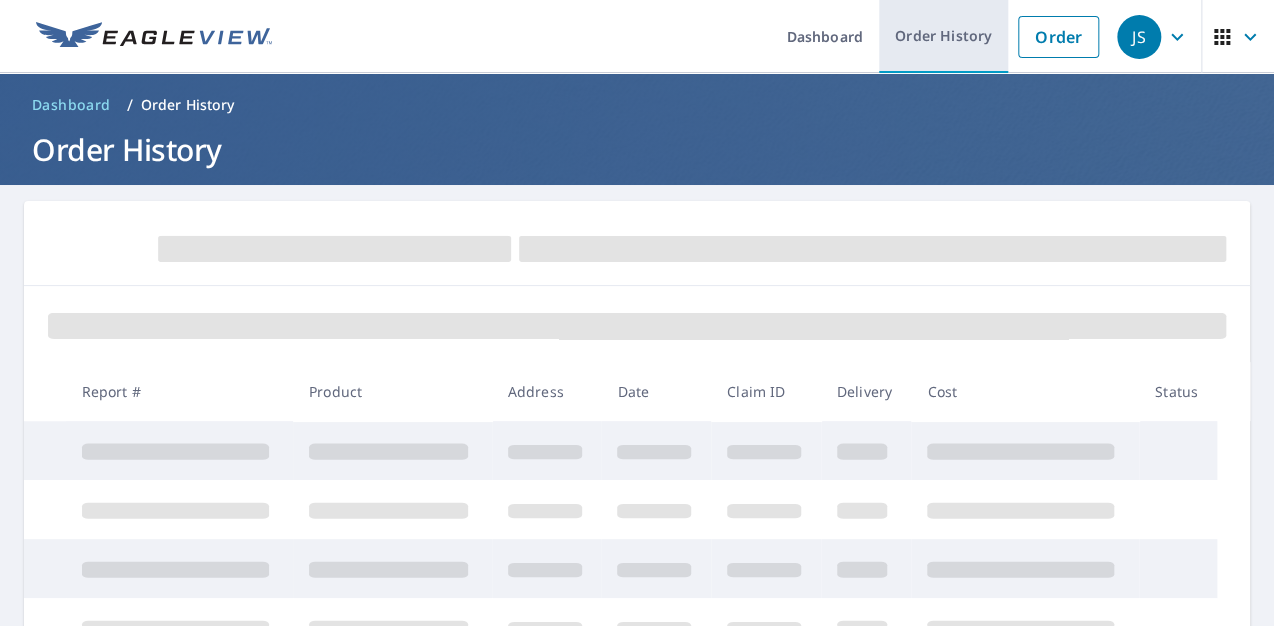 click on "Order History" at bounding box center (943, 36) 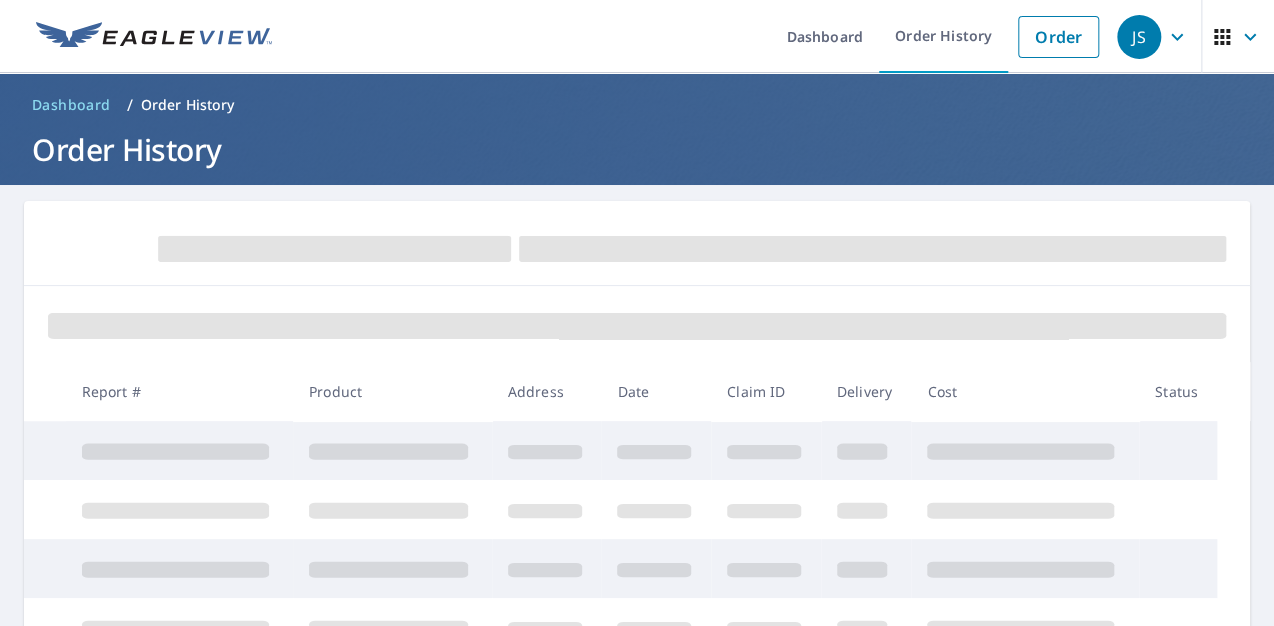 scroll, scrollTop: 532, scrollLeft: 0, axis: vertical 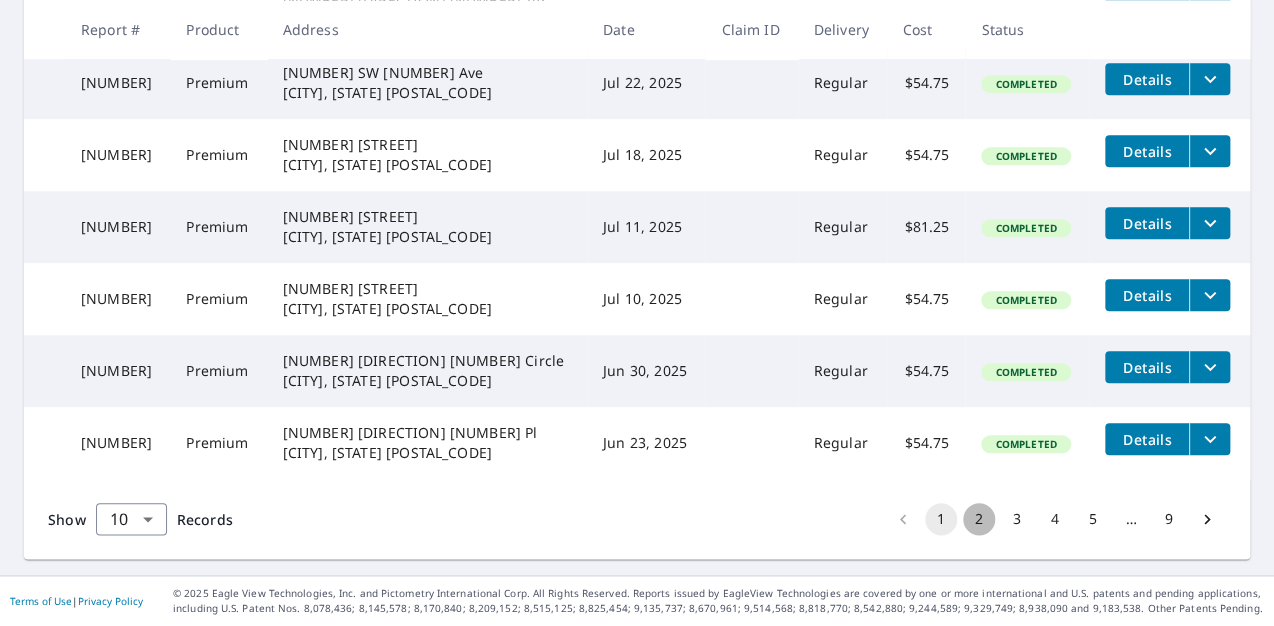 click on "2" at bounding box center (979, 519) 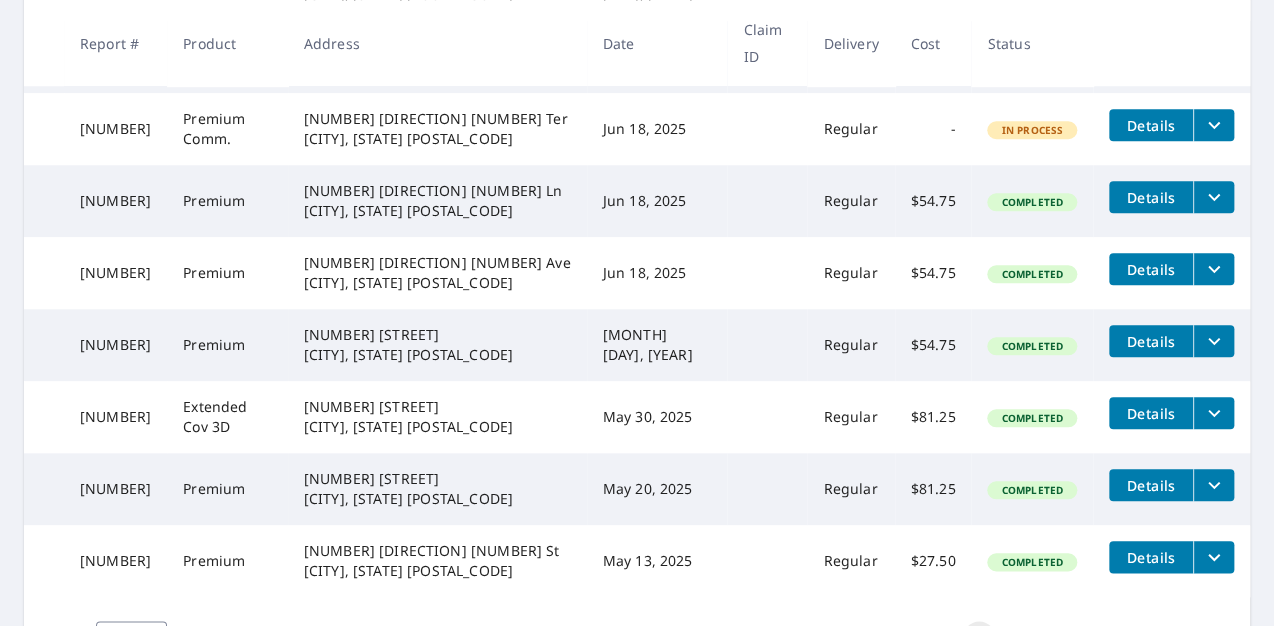scroll, scrollTop: 684, scrollLeft: 0, axis: vertical 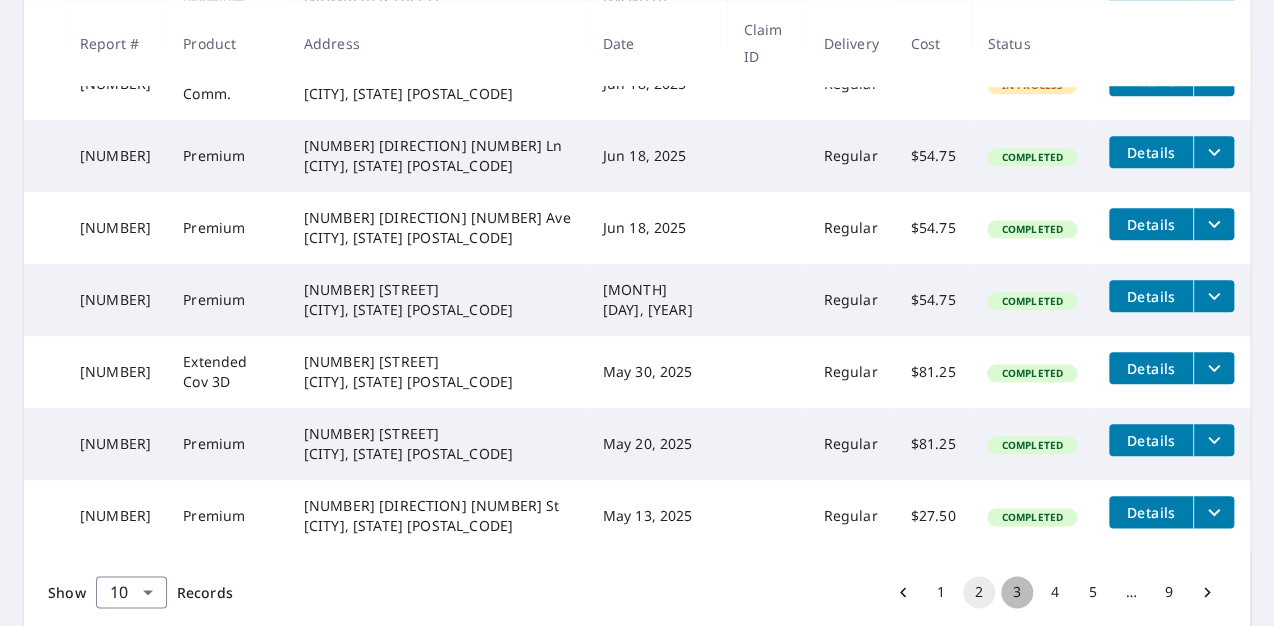 click on "3" at bounding box center (1017, 592) 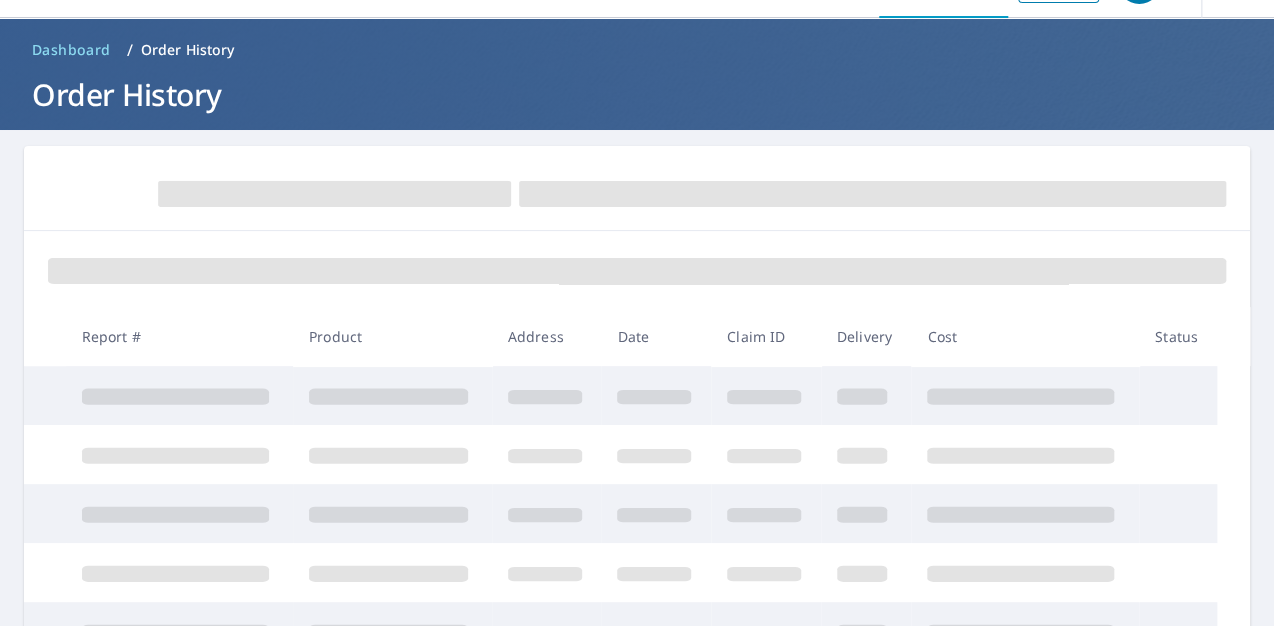 scroll, scrollTop: 0, scrollLeft: 0, axis: both 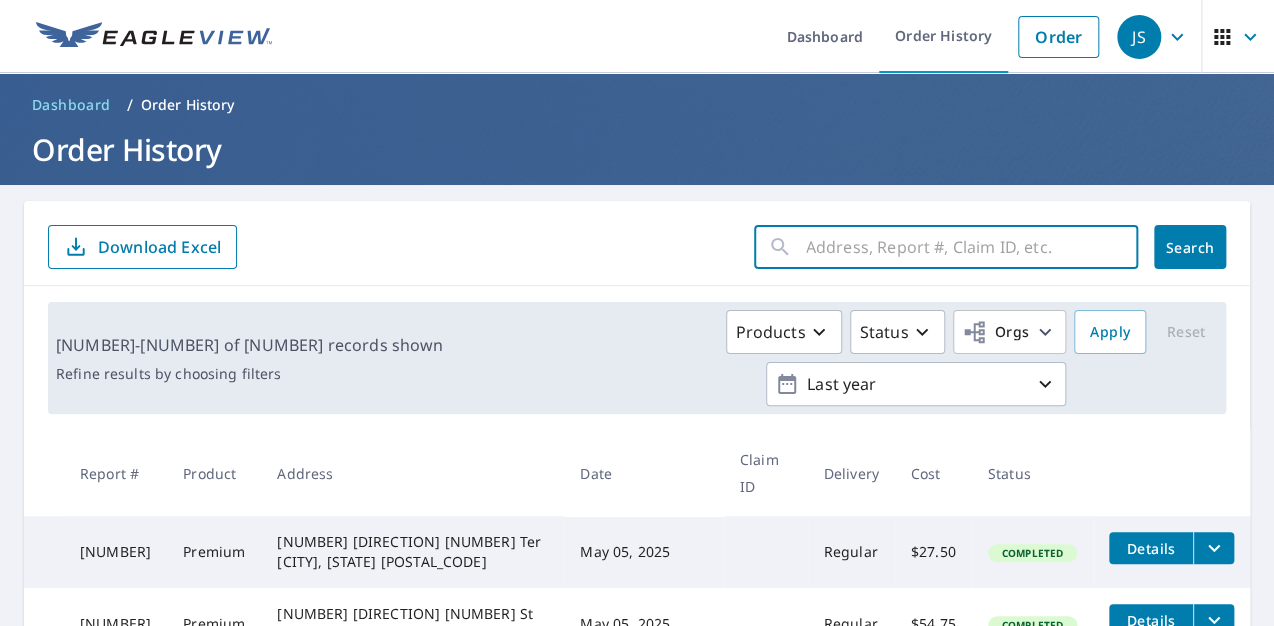 click at bounding box center [972, 247] 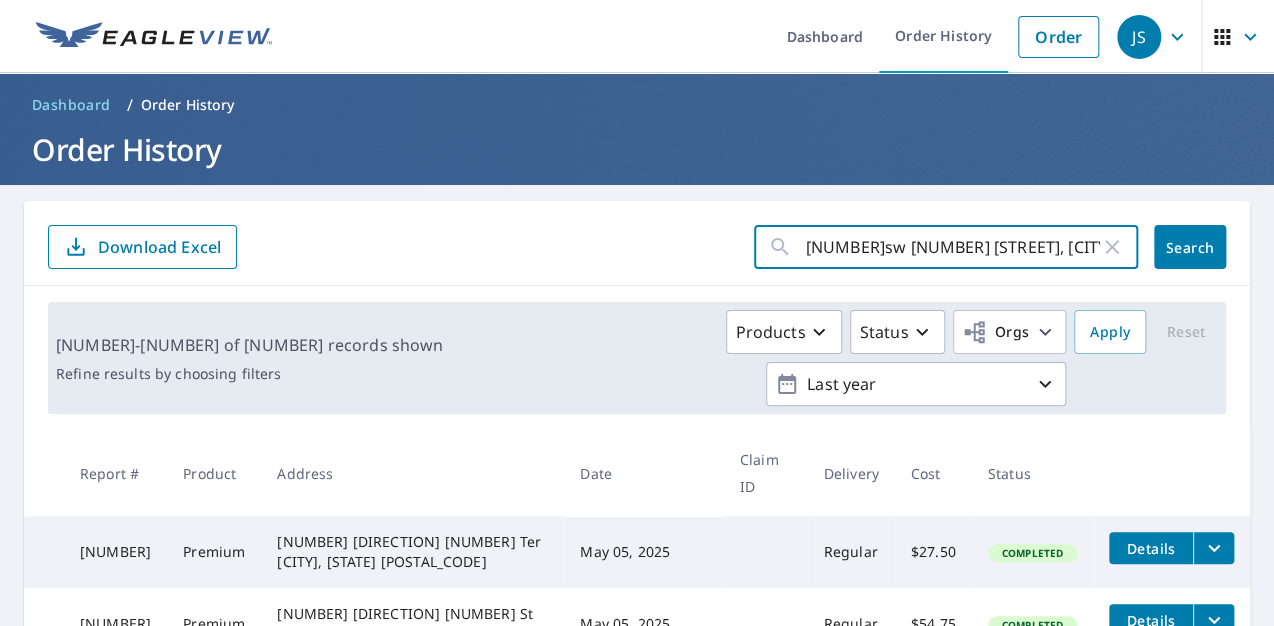 type on "[NUMBER]sw [NUMBER] [STREET], [CITY], [STATE] [POSTAL_CODE]" 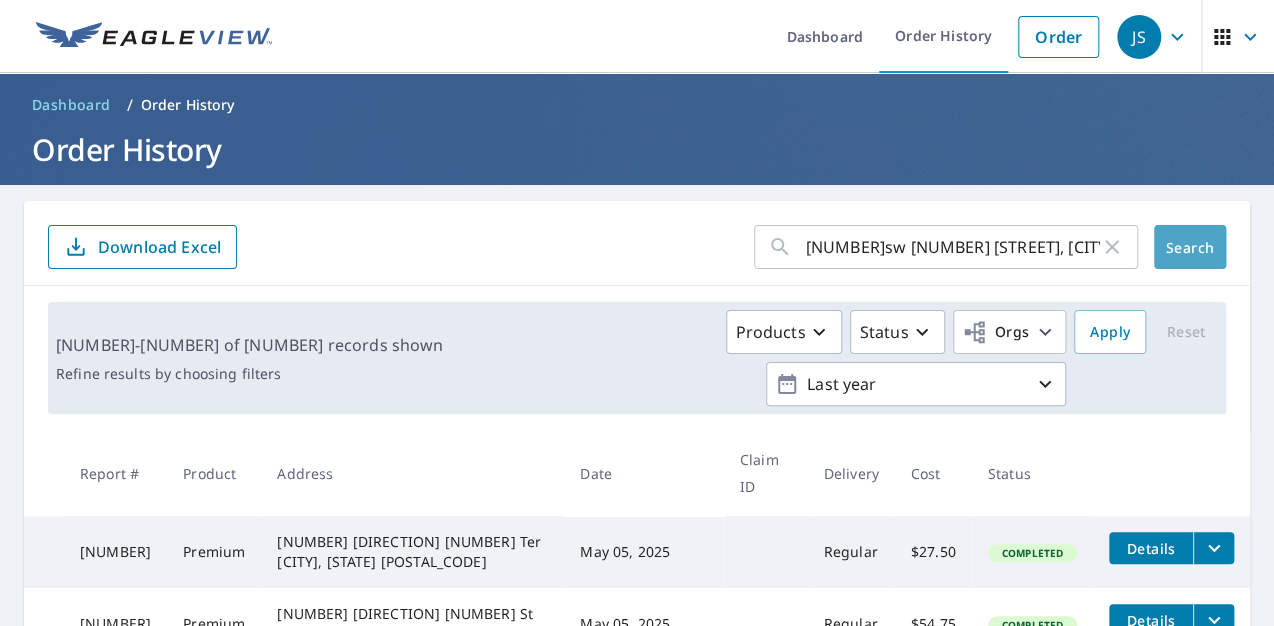 click on "Search" at bounding box center [1190, 247] 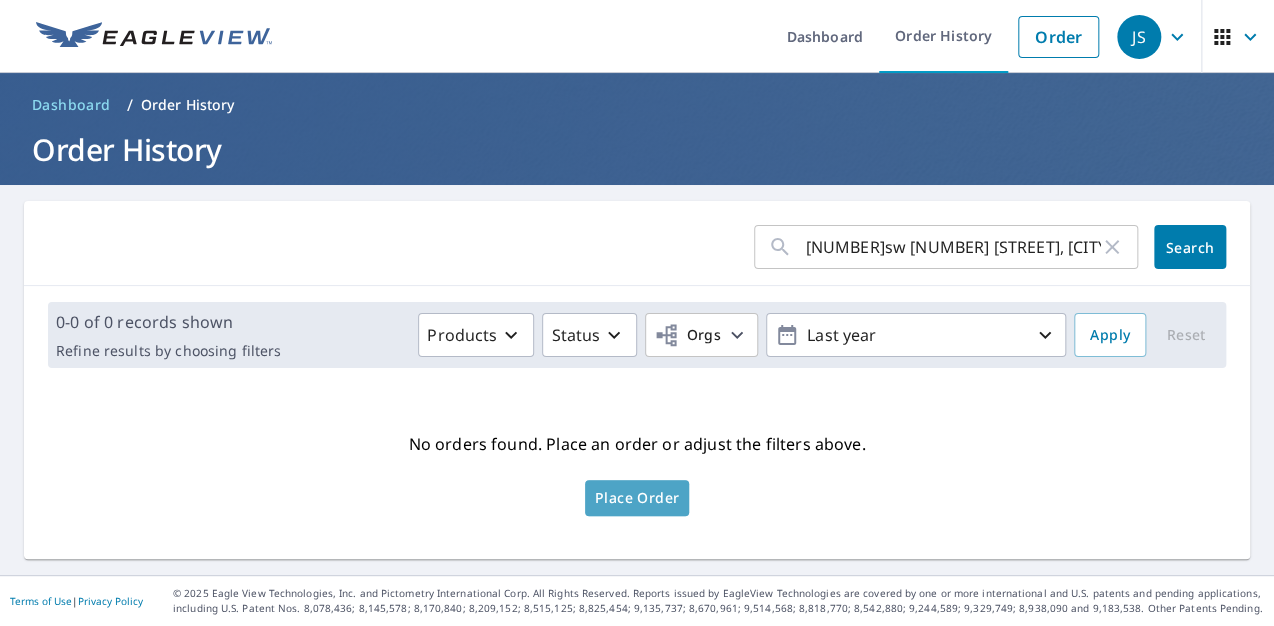 click on "Place Order" at bounding box center [637, 498] 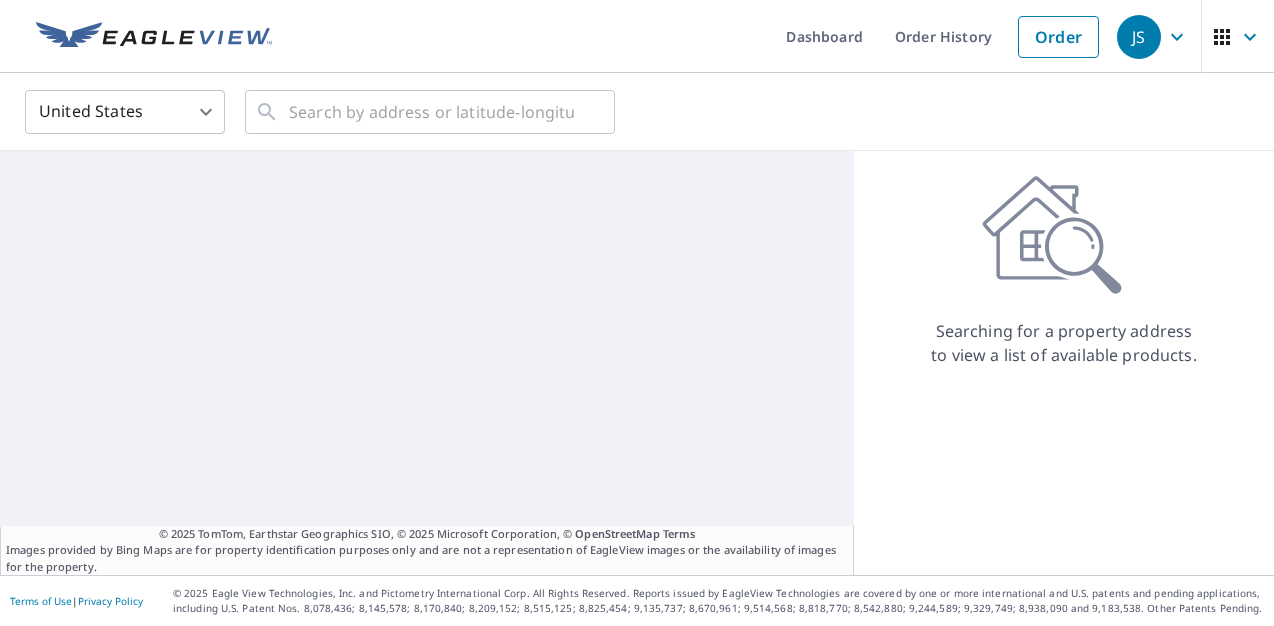 scroll, scrollTop: 0, scrollLeft: 0, axis: both 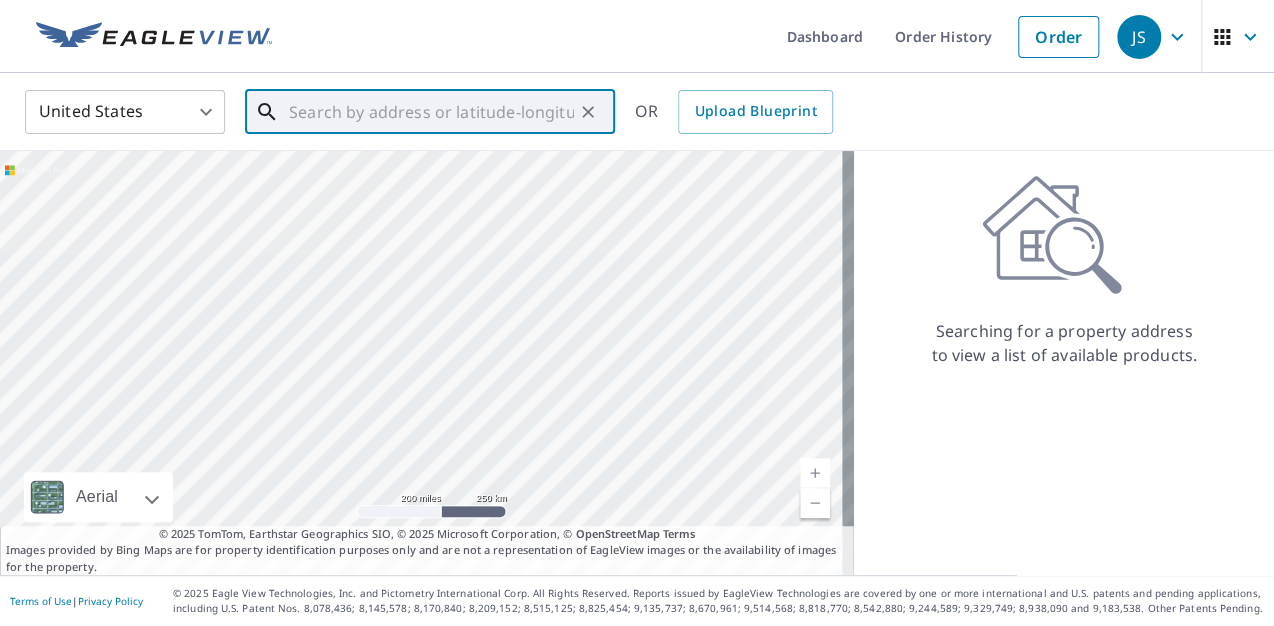 click at bounding box center [431, 112] 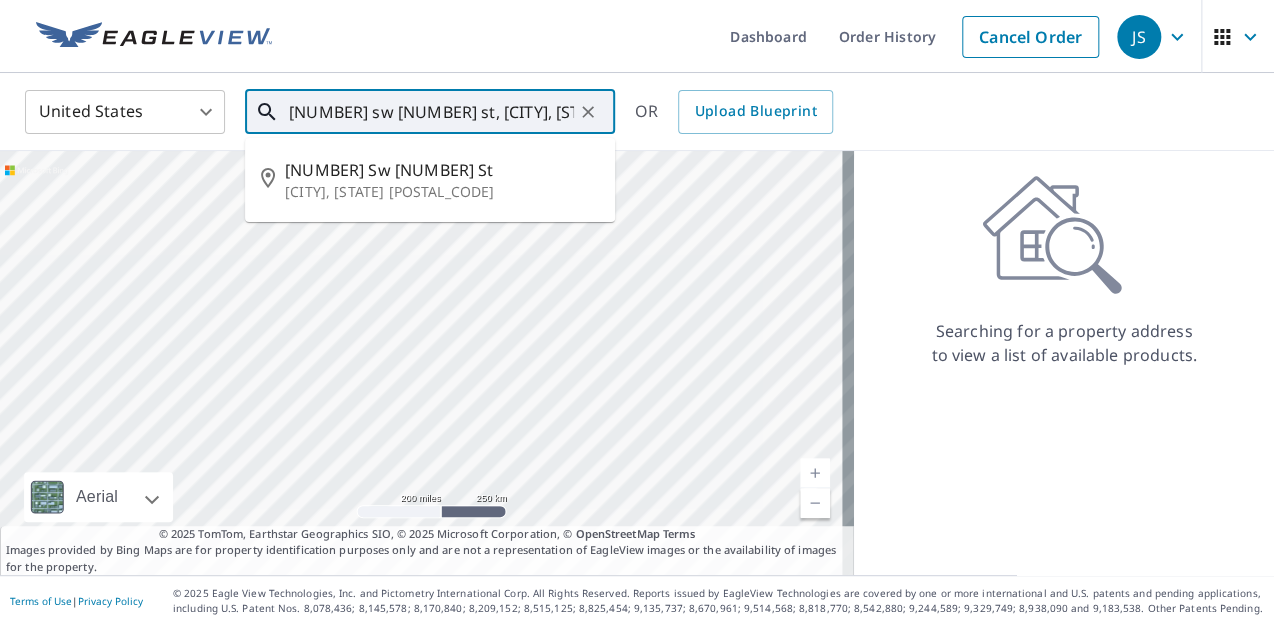 scroll, scrollTop: 0, scrollLeft: 1, axis: horizontal 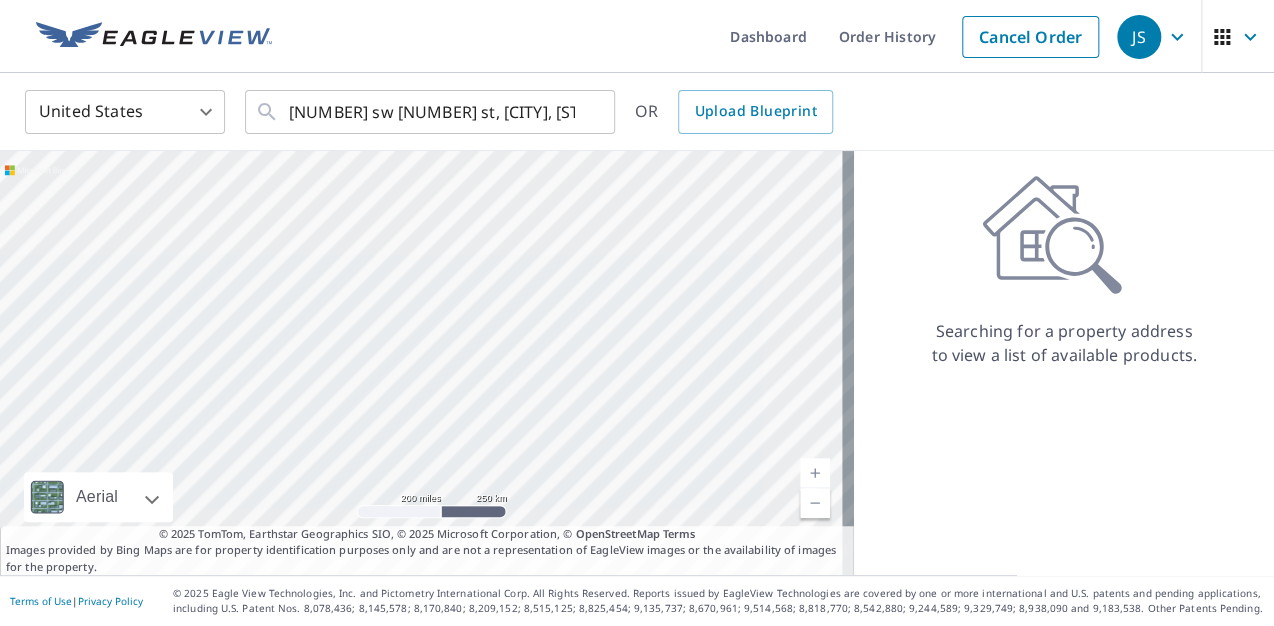 click on "United States US ​ 1001 sw 7 st, fort lauderdale, fl 33315 ​ OR Upload Blueprint" at bounding box center (630, 111) 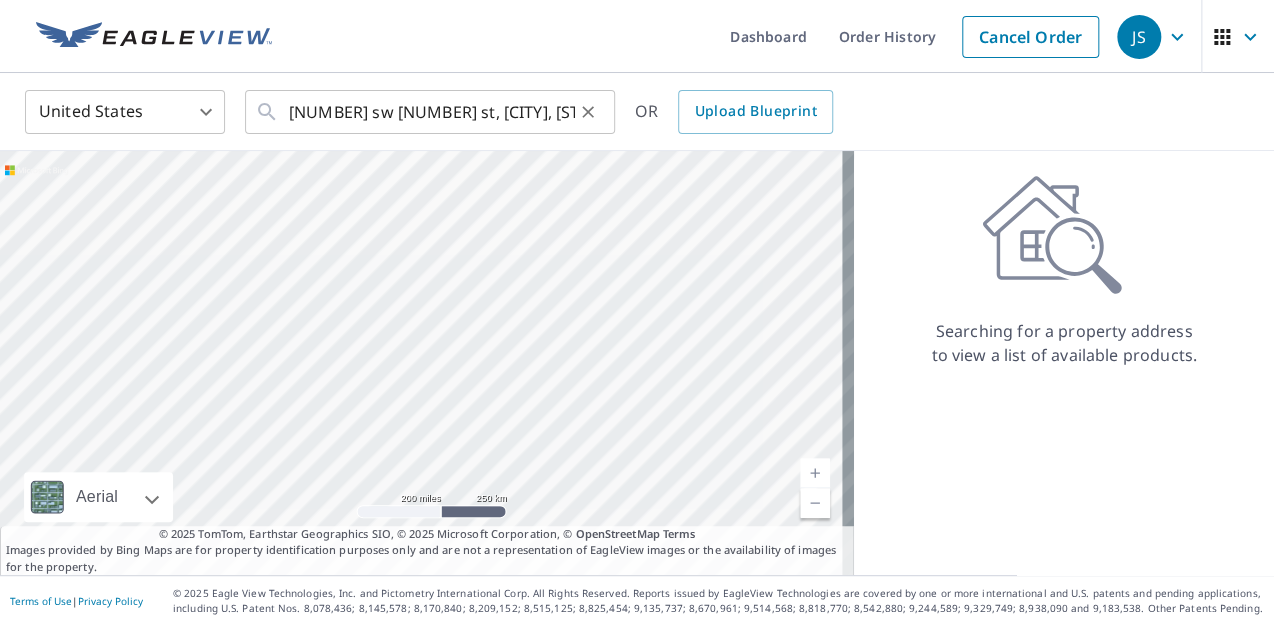 click 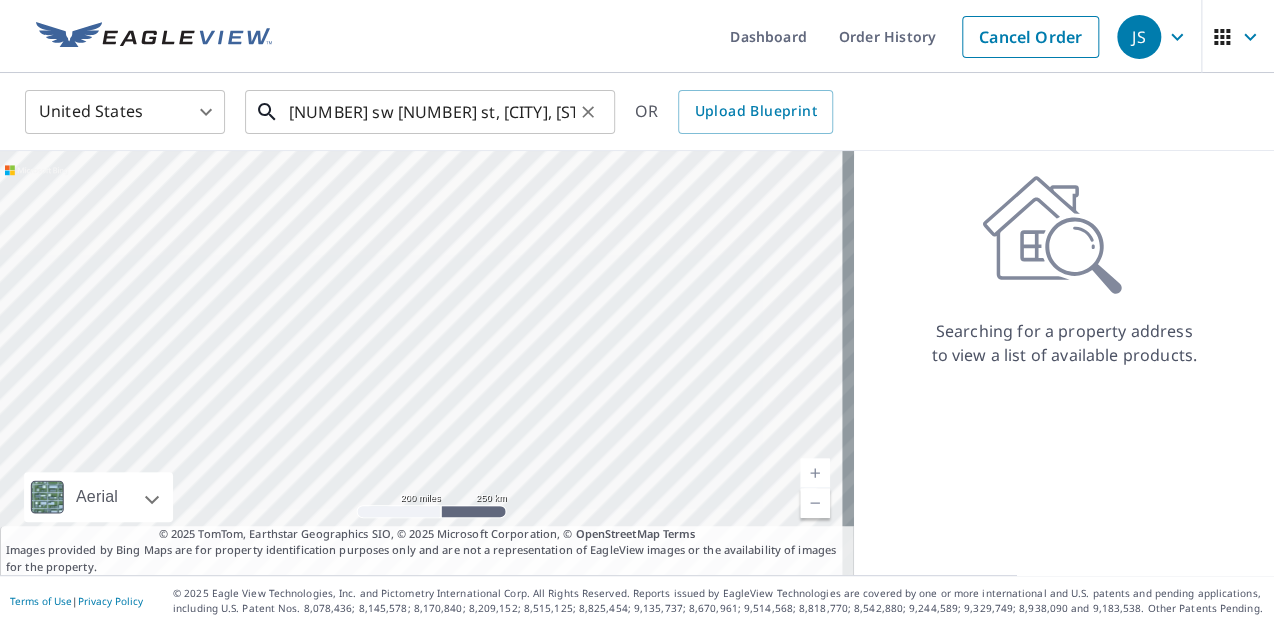scroll, scrollTop: 0, scrollLeft: 1, axis: horizontal 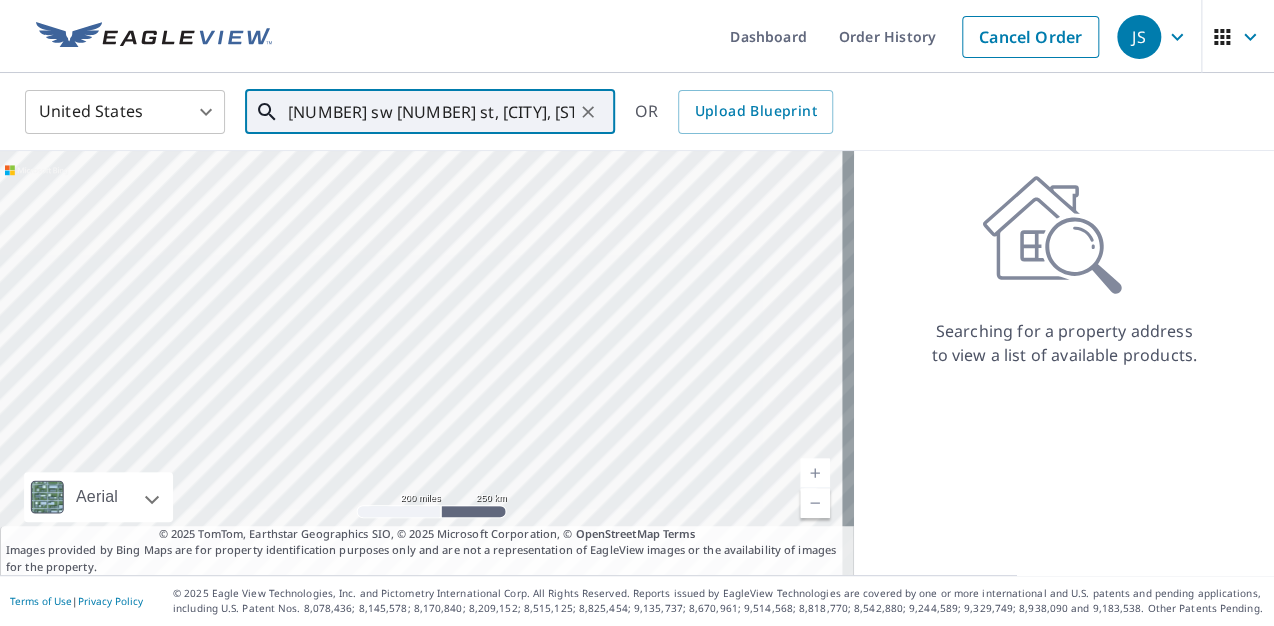 click 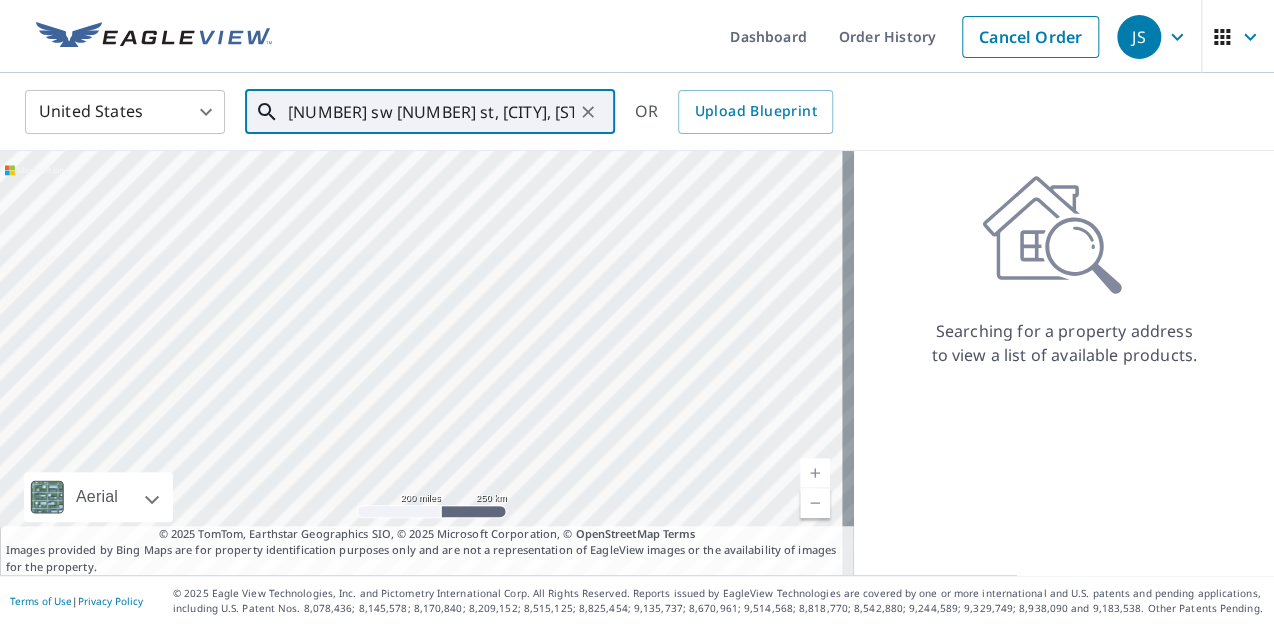 click on "1001 sw 7 st, fort lauderdale, fl 33315 ​" at bounding box center (430, 112) 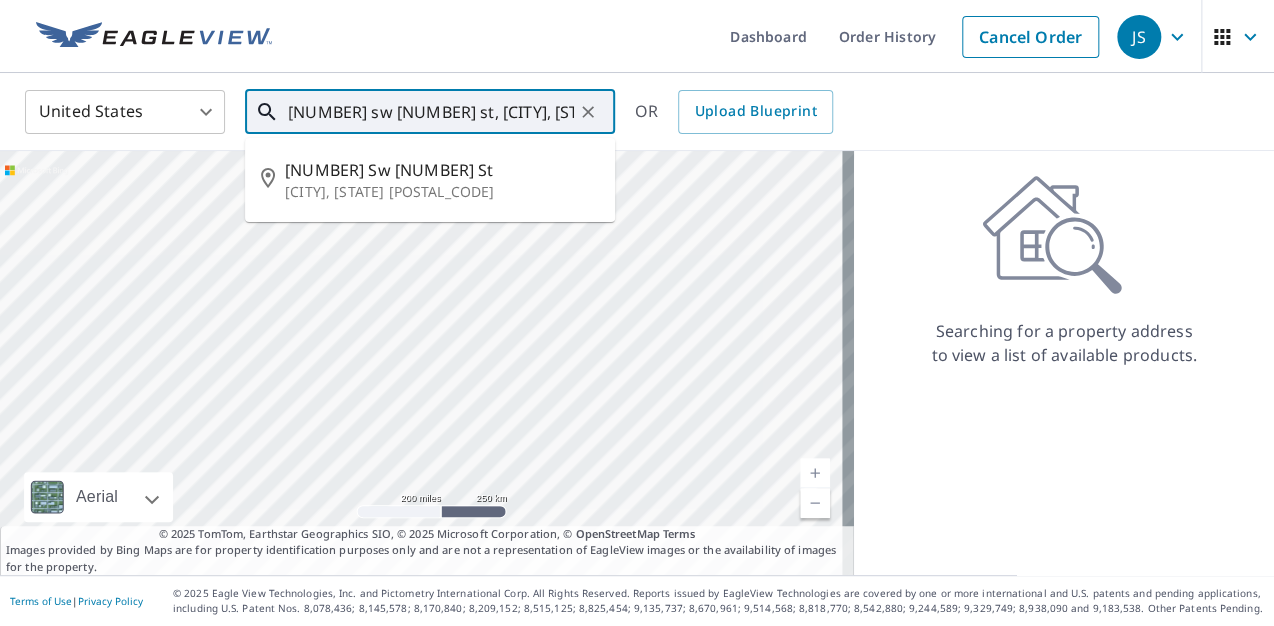 scroll, scrollTop: 0, scrollLeft: 0, axis: both 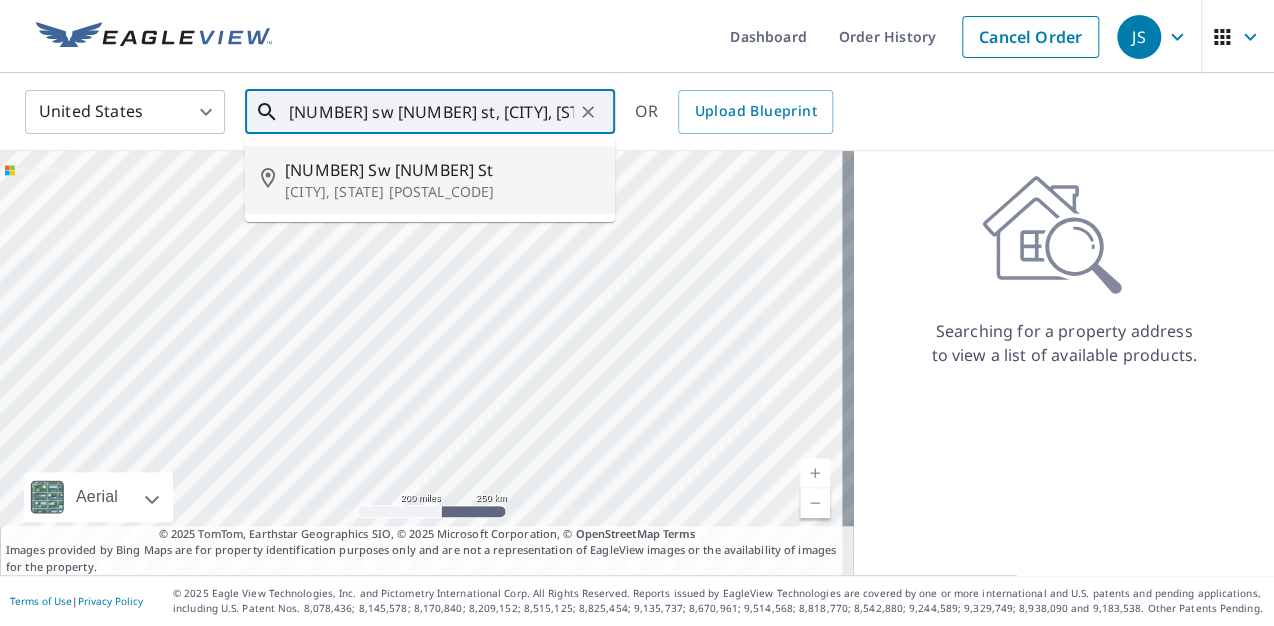 click on "[NUMBER] Sw [NUMBER] St" at bounding box center (442, 170) 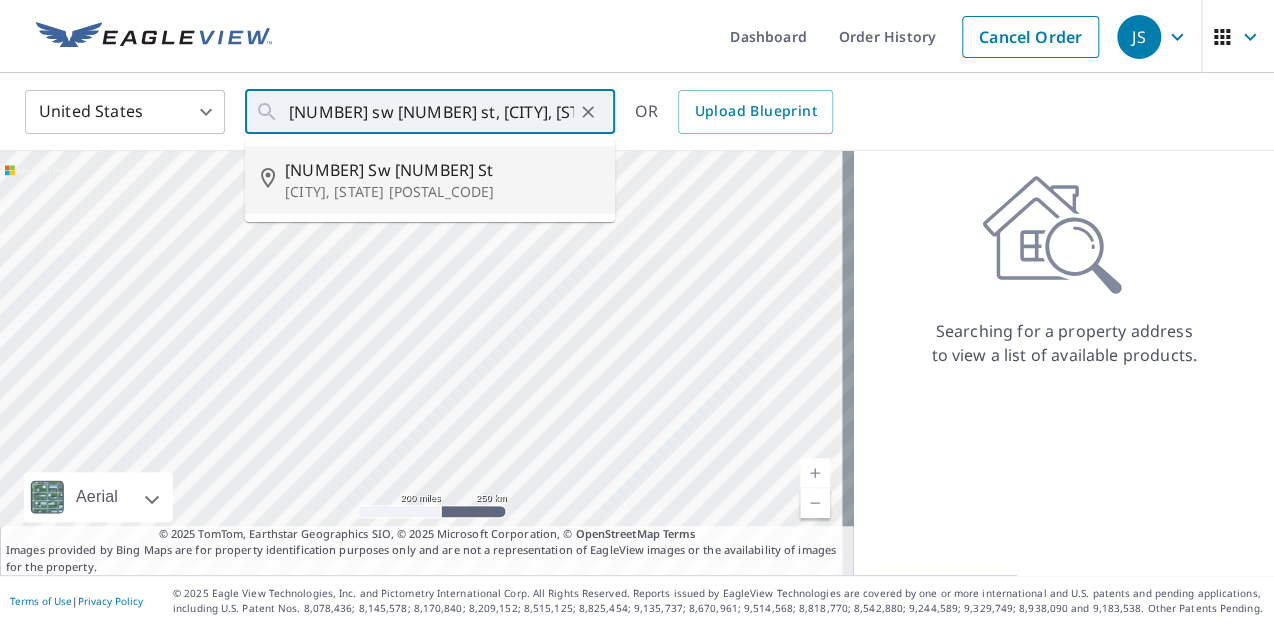 type on "[NUMBER] SW [NUMBER] St [CITY], [STATE] [POSTAL_CODE]" 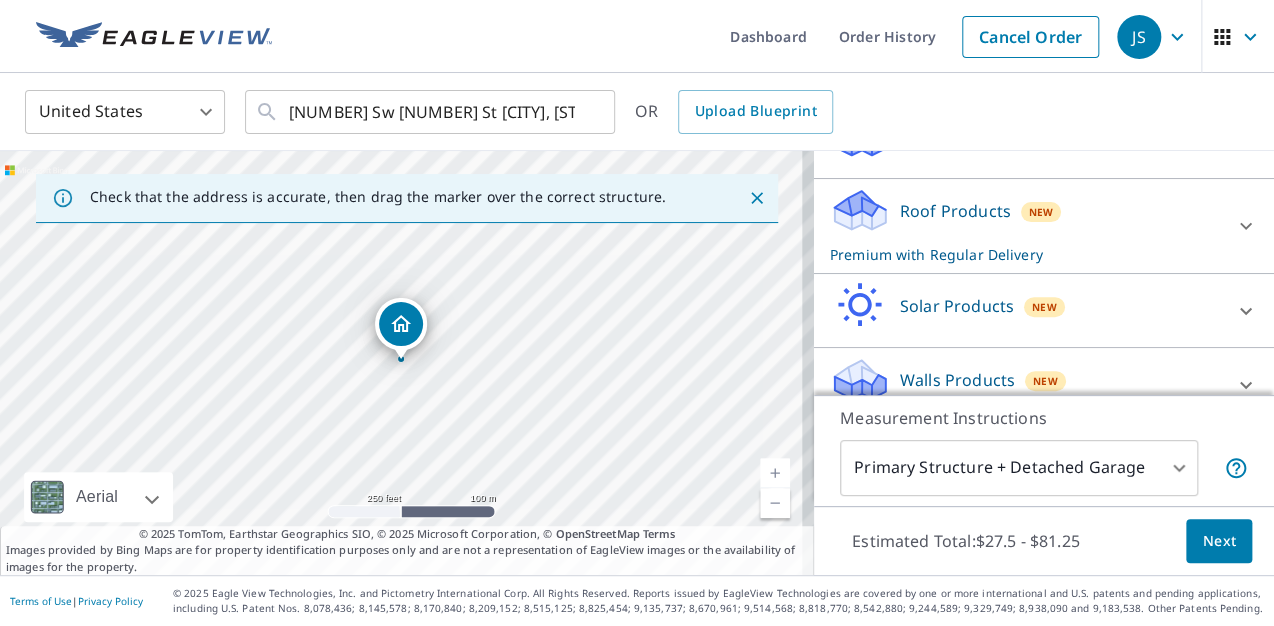 scroll, scrollTop: 279, scrollLeft: 0, axis: vertical 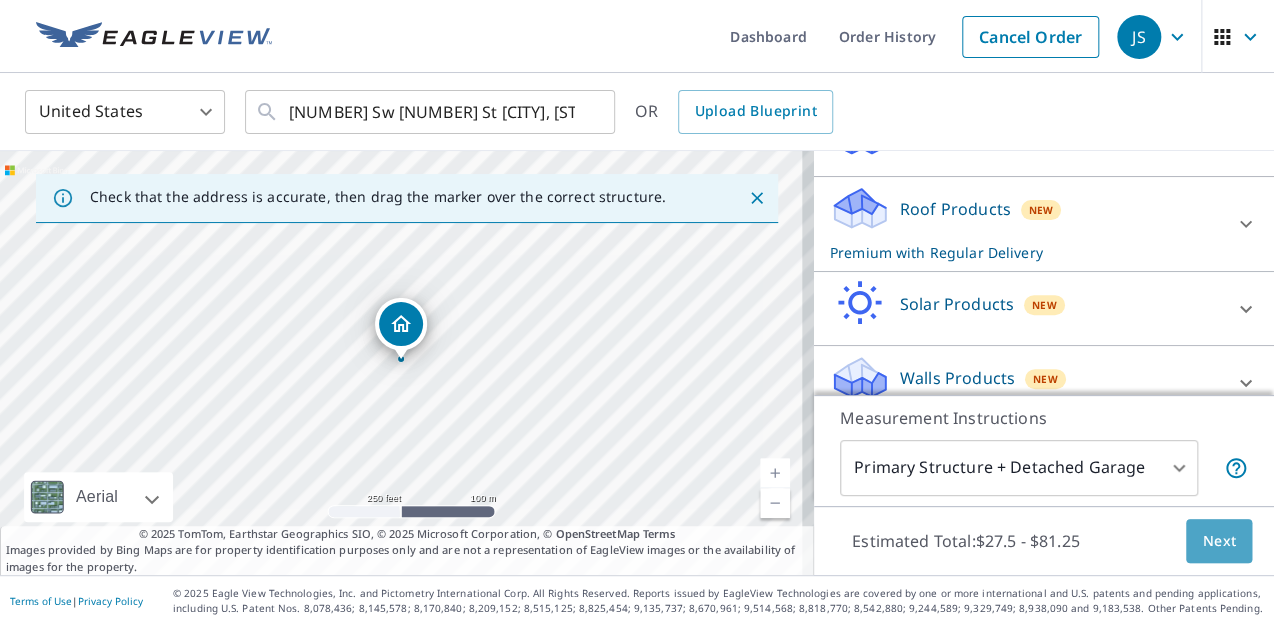 click on "Next" at bounding box center [1219, 541] 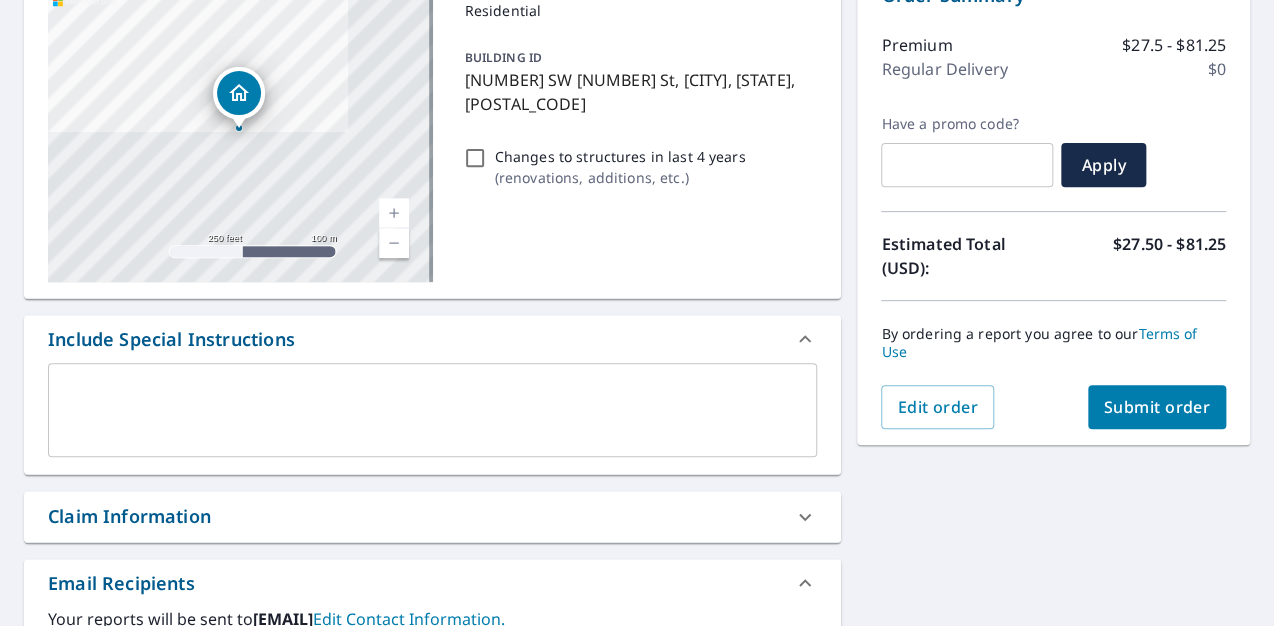 scroll, scrollTop: 240, scrollLeft: 0, axis: vertical 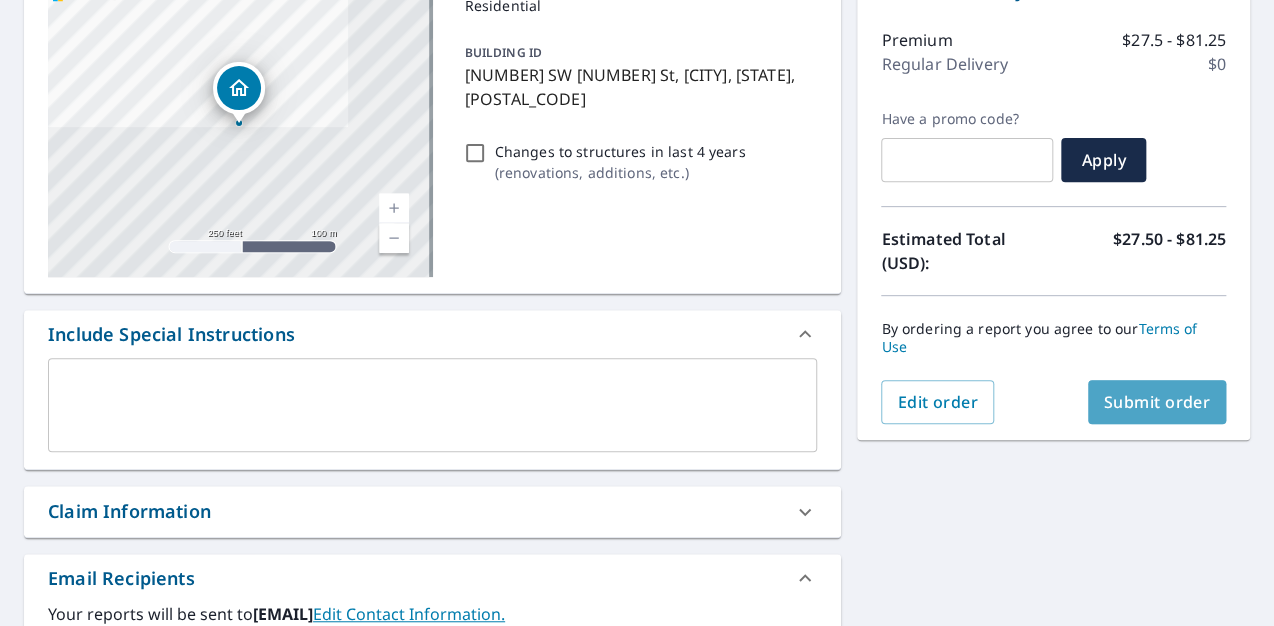 click on "Submit order" at bounding box center [1157, 402] 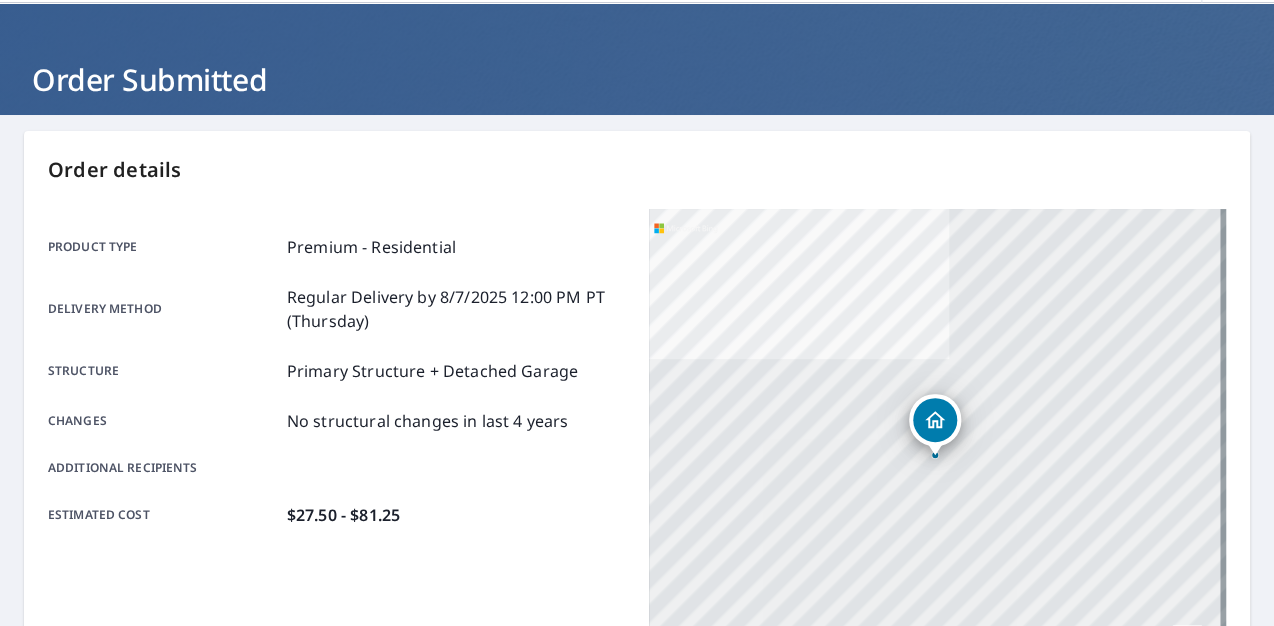scroll, scrollTop: 0, scrollLeft: 0, axis: both 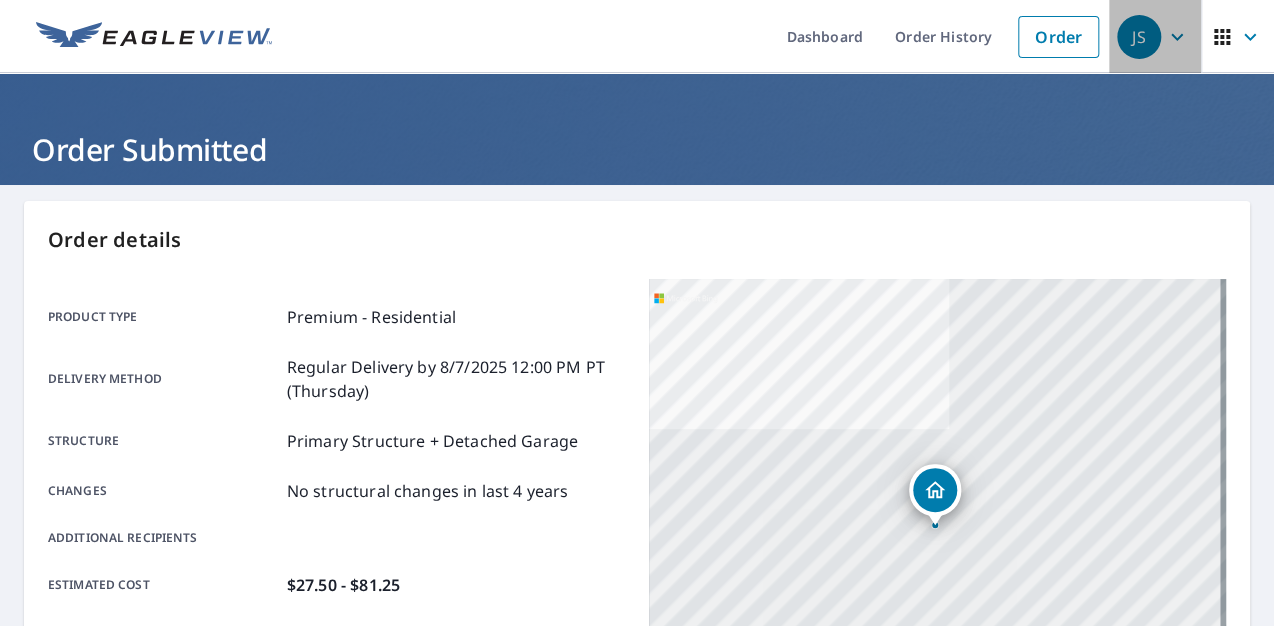 click 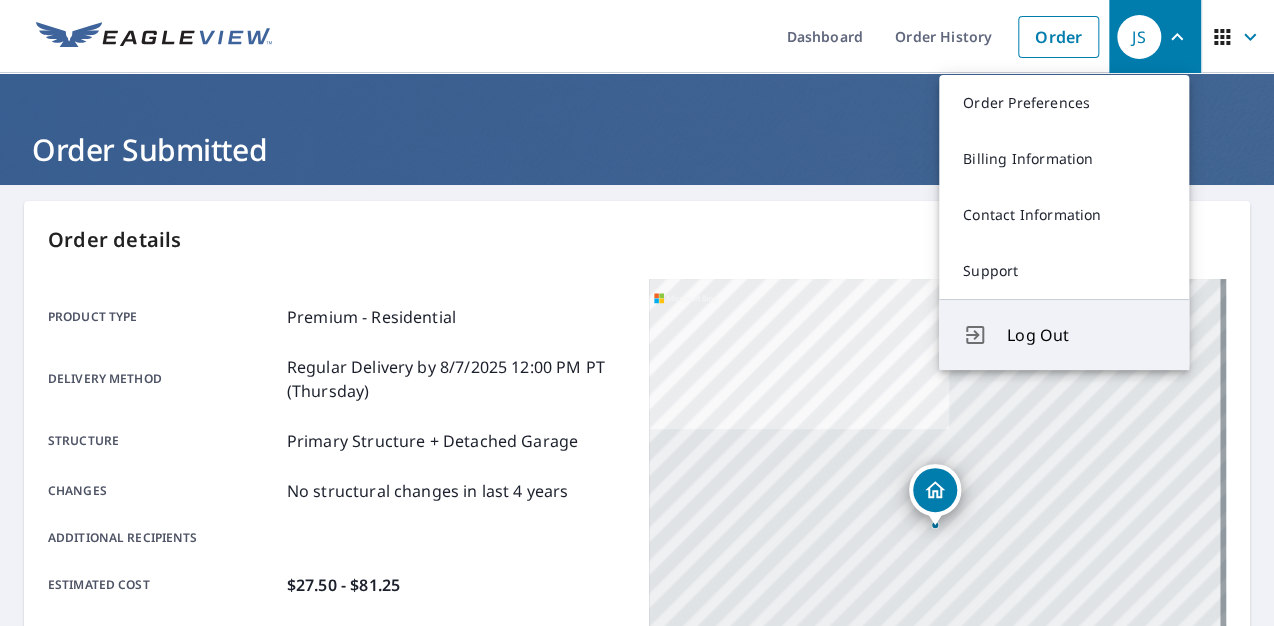 click on "Log Out" at bounding box center (1086, 335) 